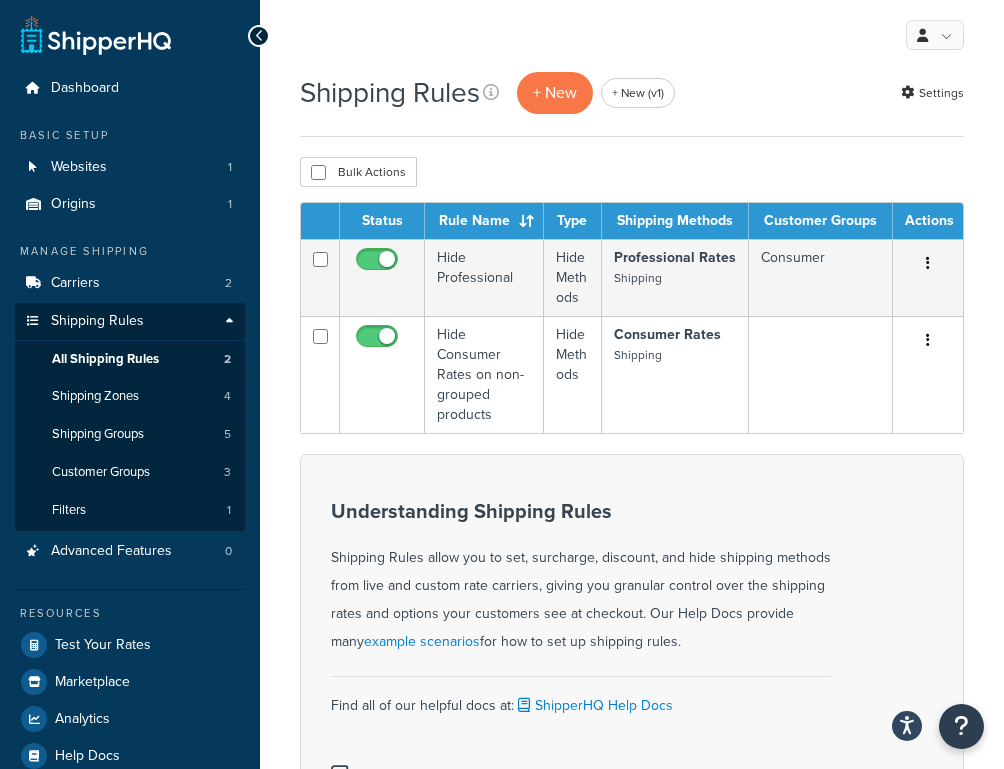 scroll, scrollTop: 0, scrollLeft: 0, axis: both 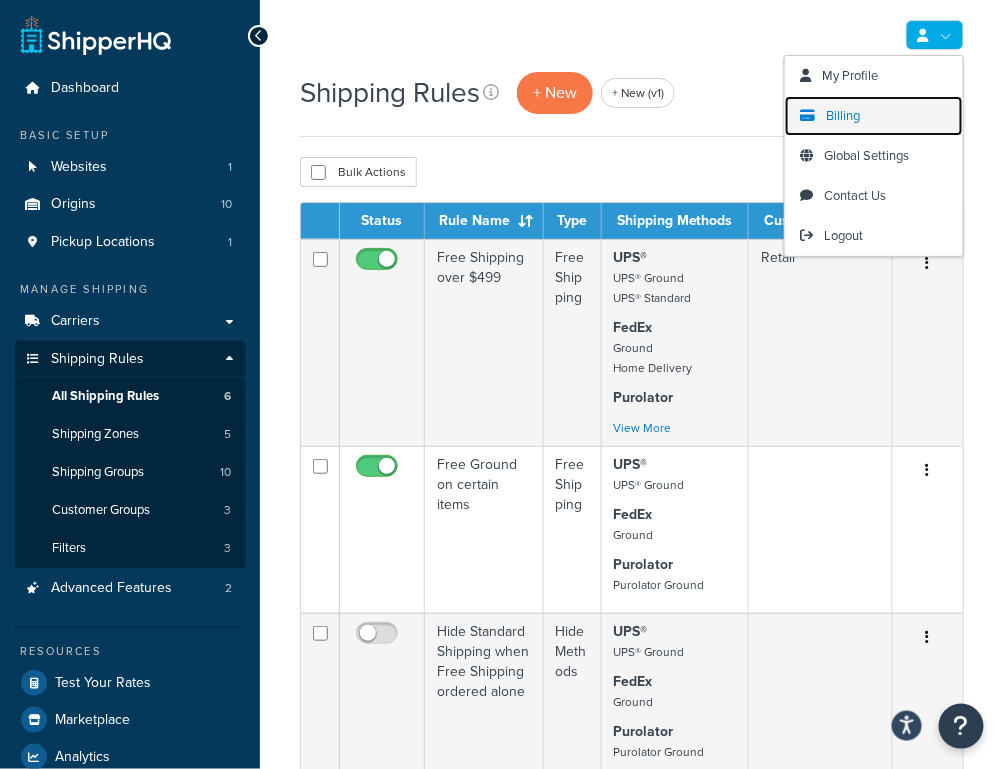 click on "Billing" at bounding box center [874, 116] 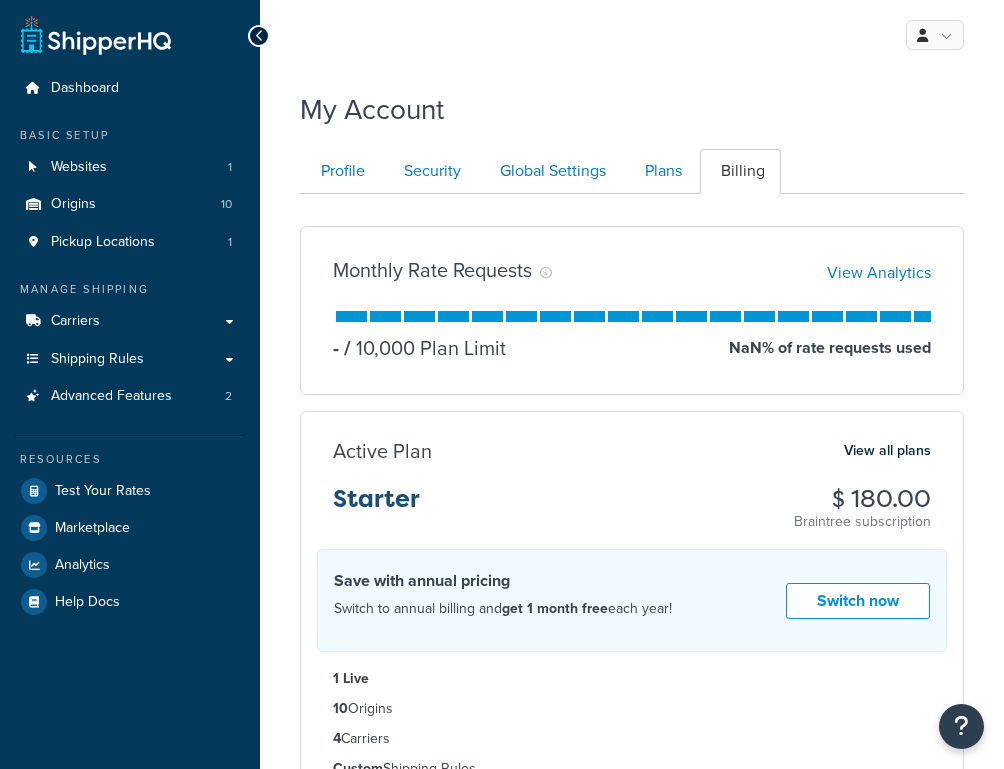 scroll, scrollTop: 0, scrollLeft: 0, axis: both 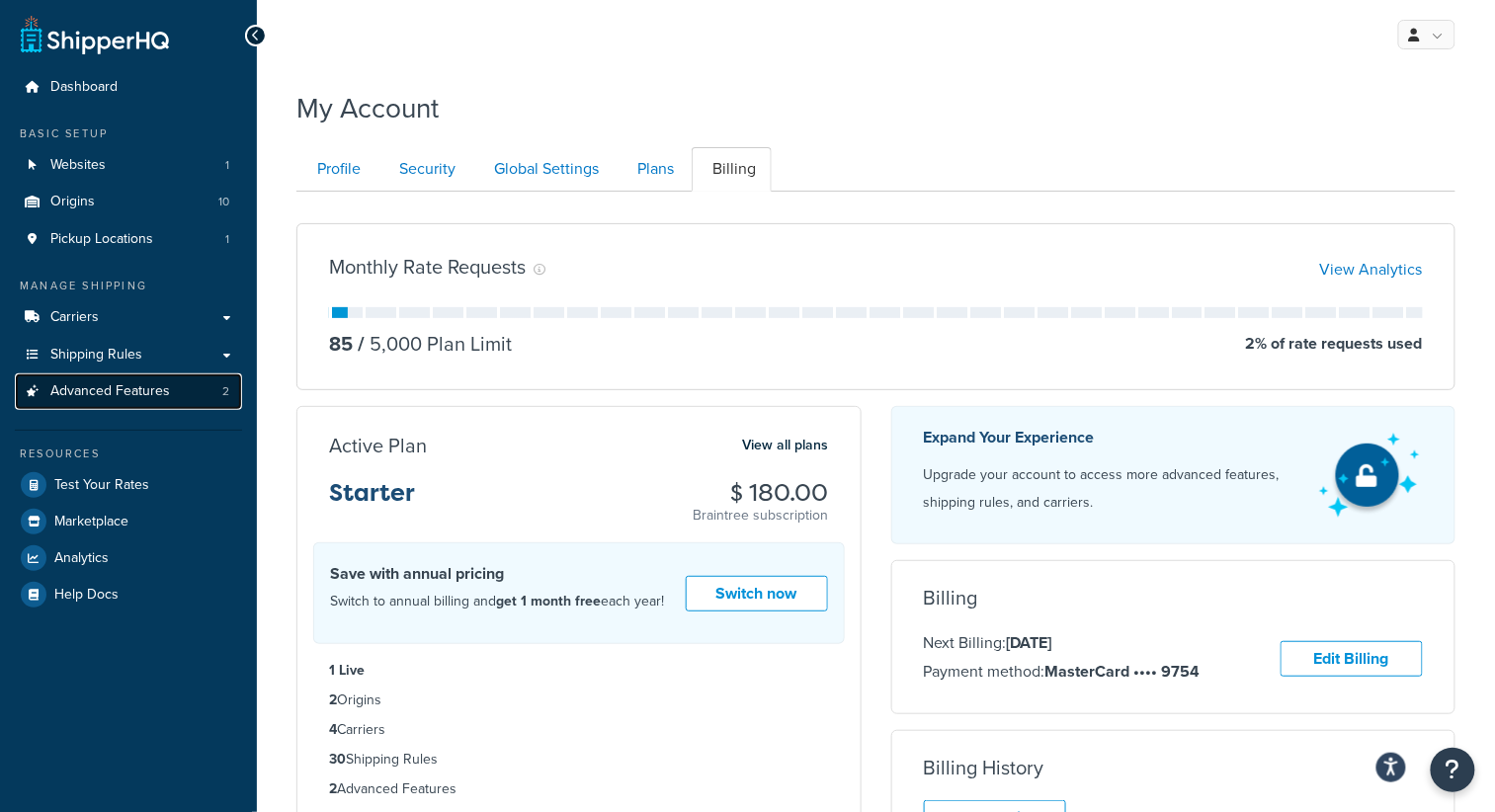 click on "Advanced Features" at bounding box center [110, 391] 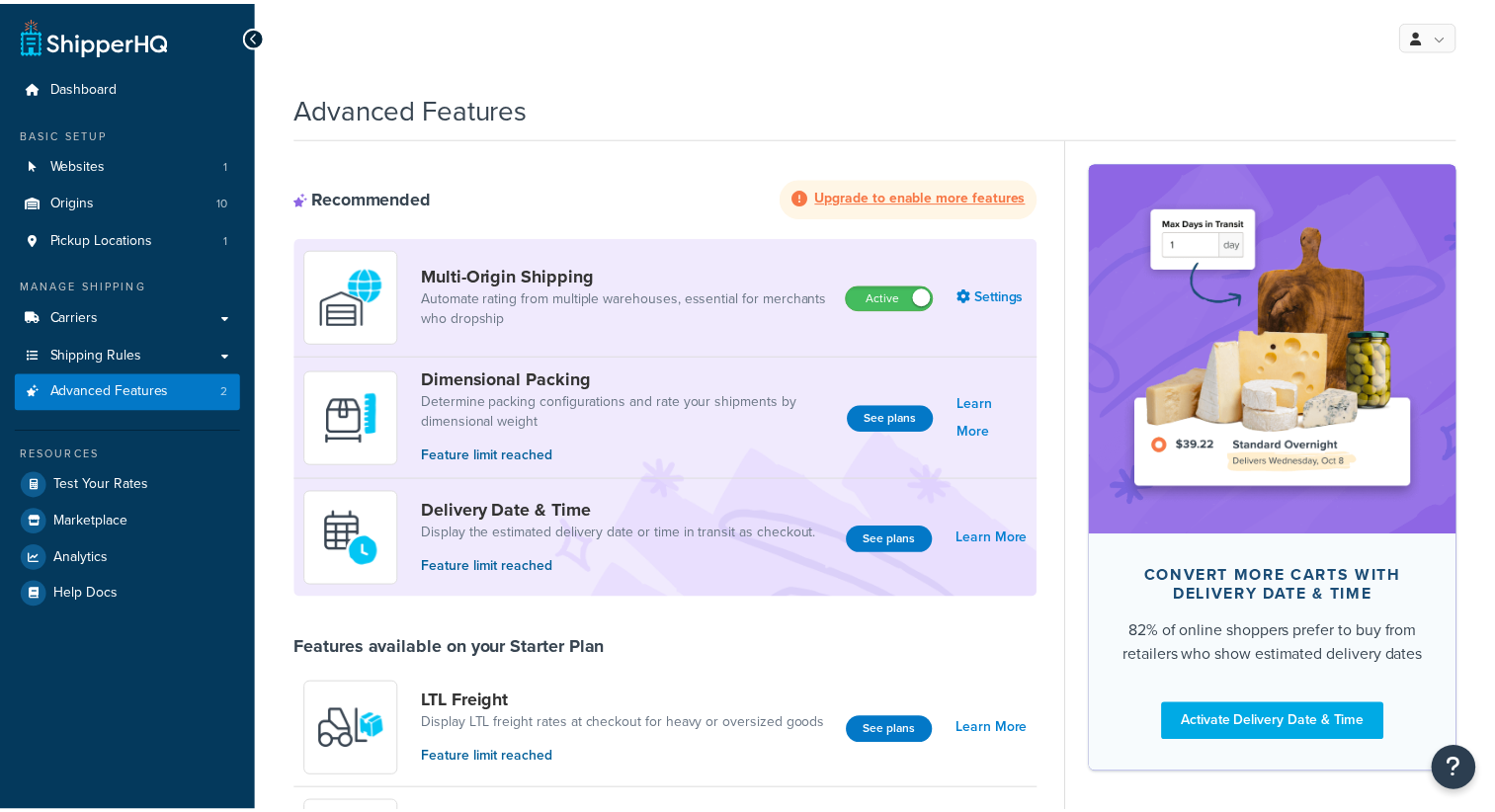 scroll, scrollTop: 0, scrollLeft: 0, axis: both 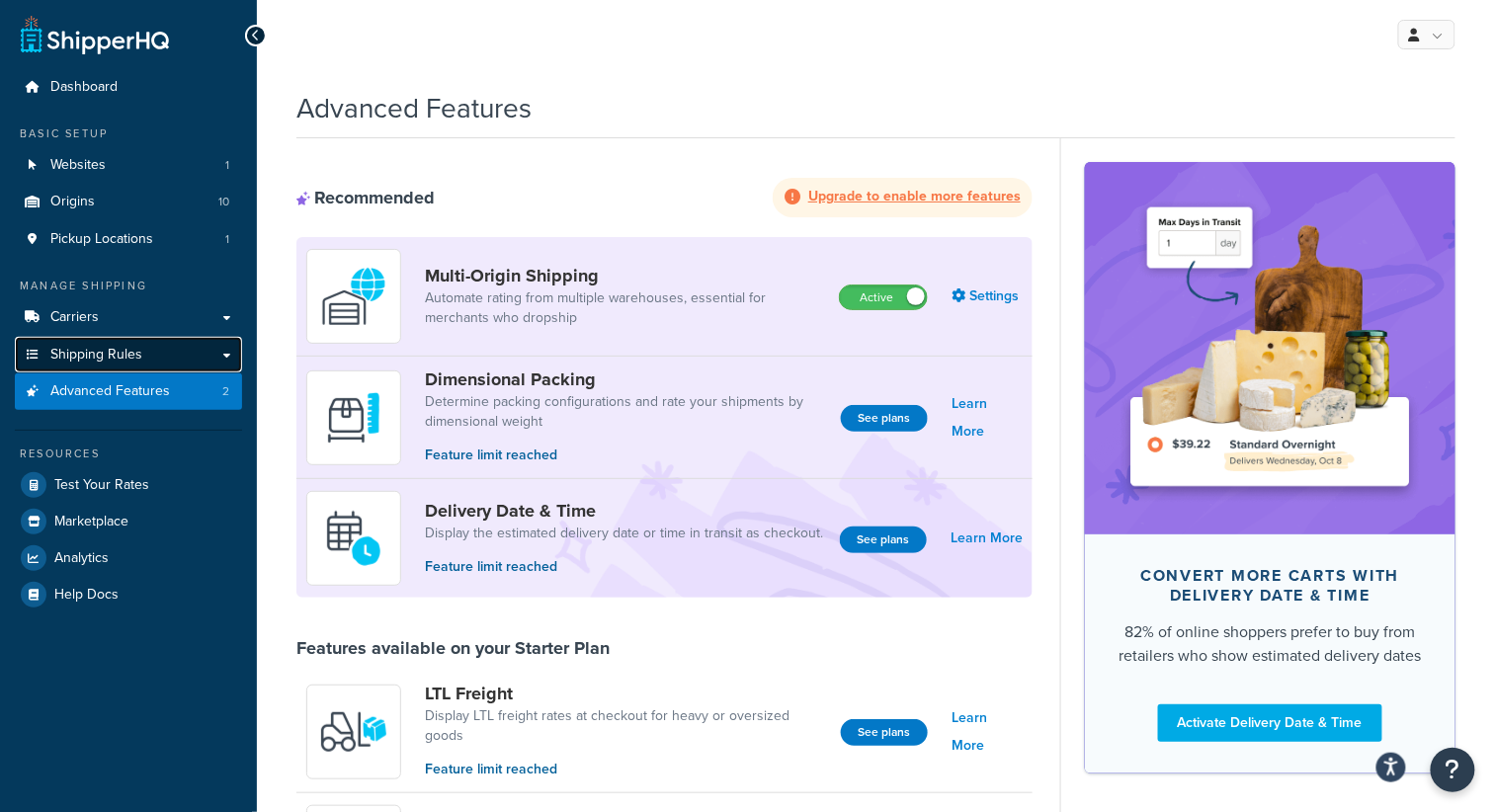 click on "Shipping Rules" at bounding box center (96, 355) 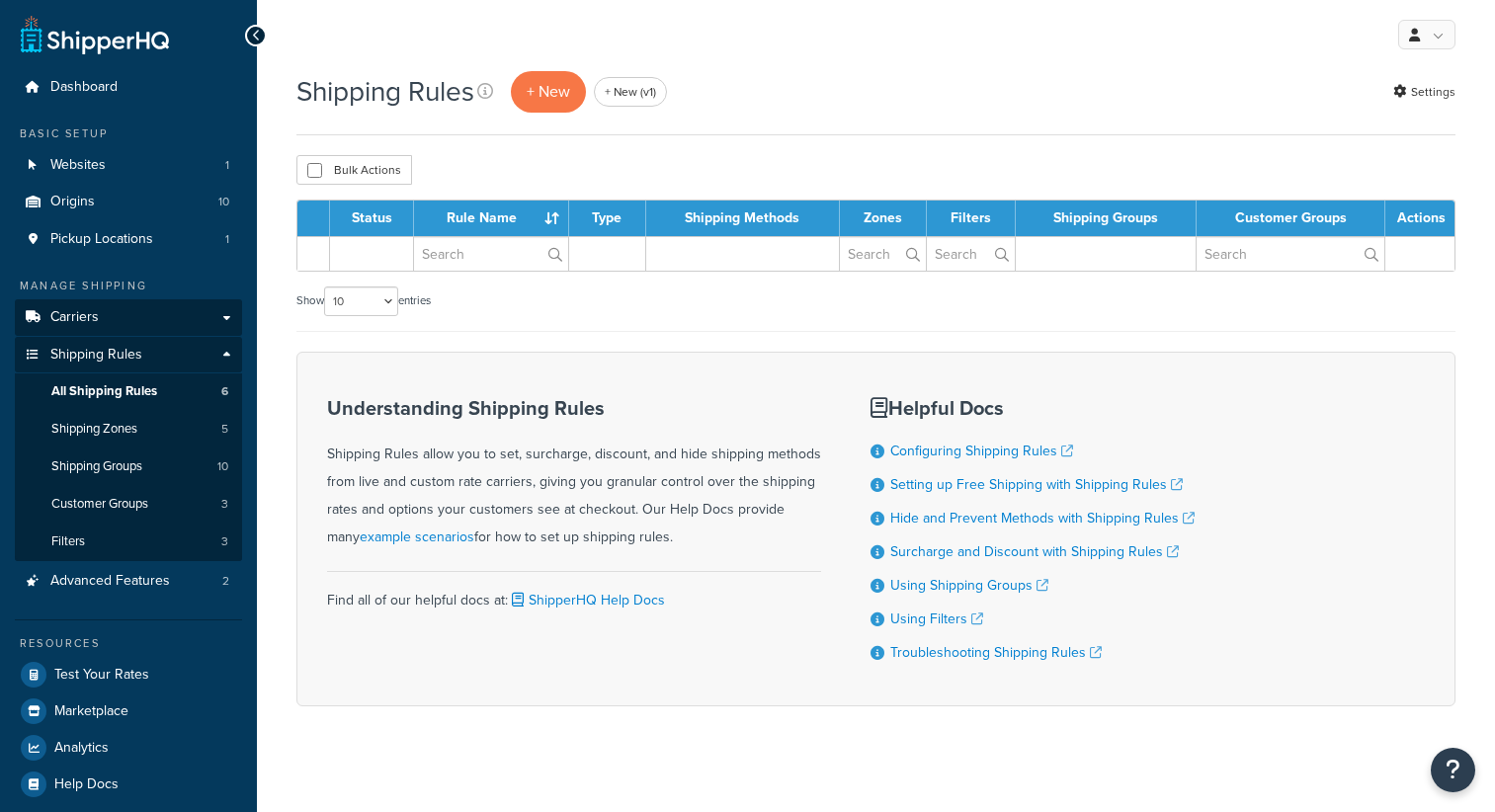 scroll, scrollTop: 0, scrollLeft: 0, axis: both 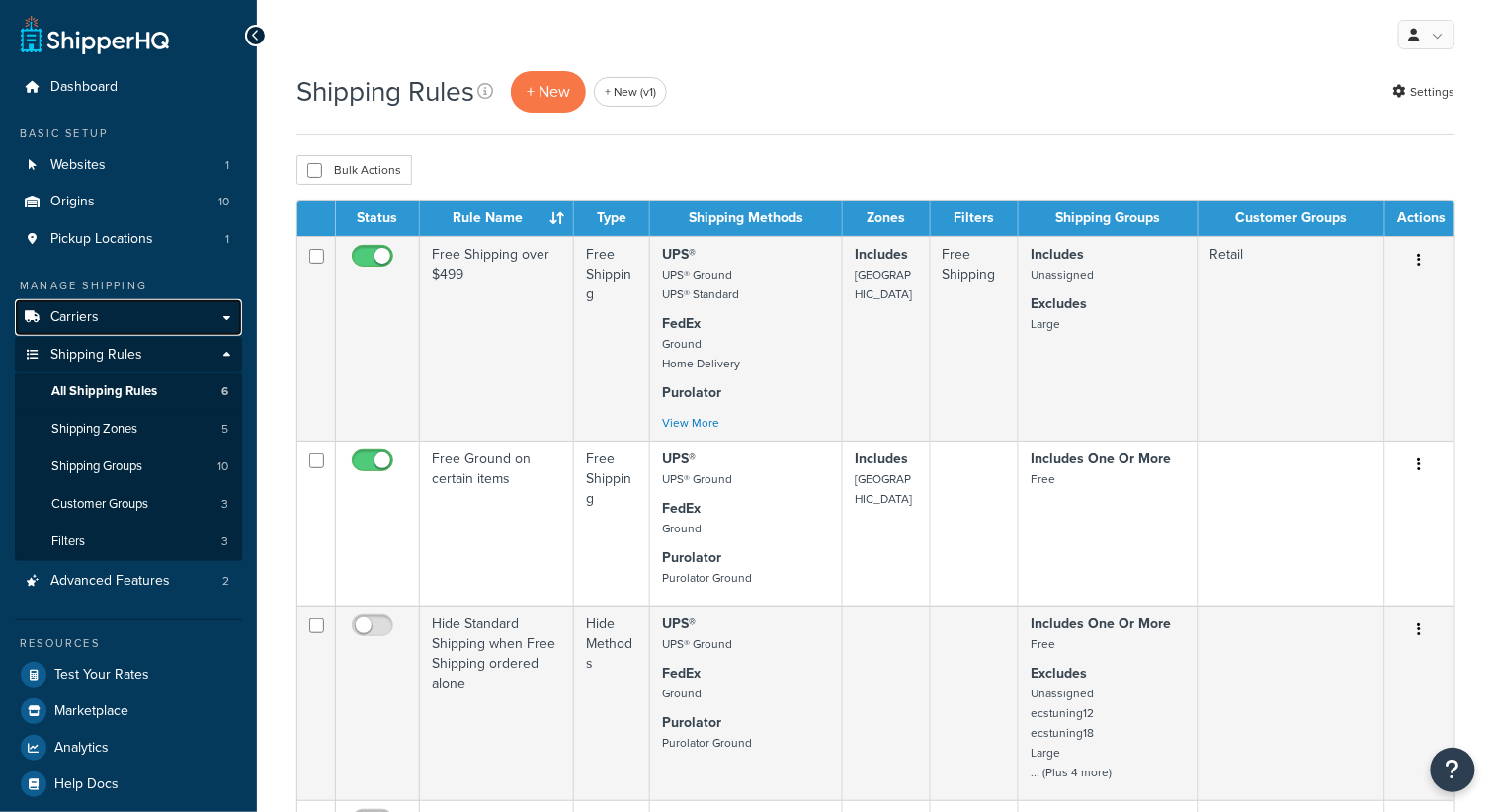 click on "Carriers" at bounding box center (128, 317) 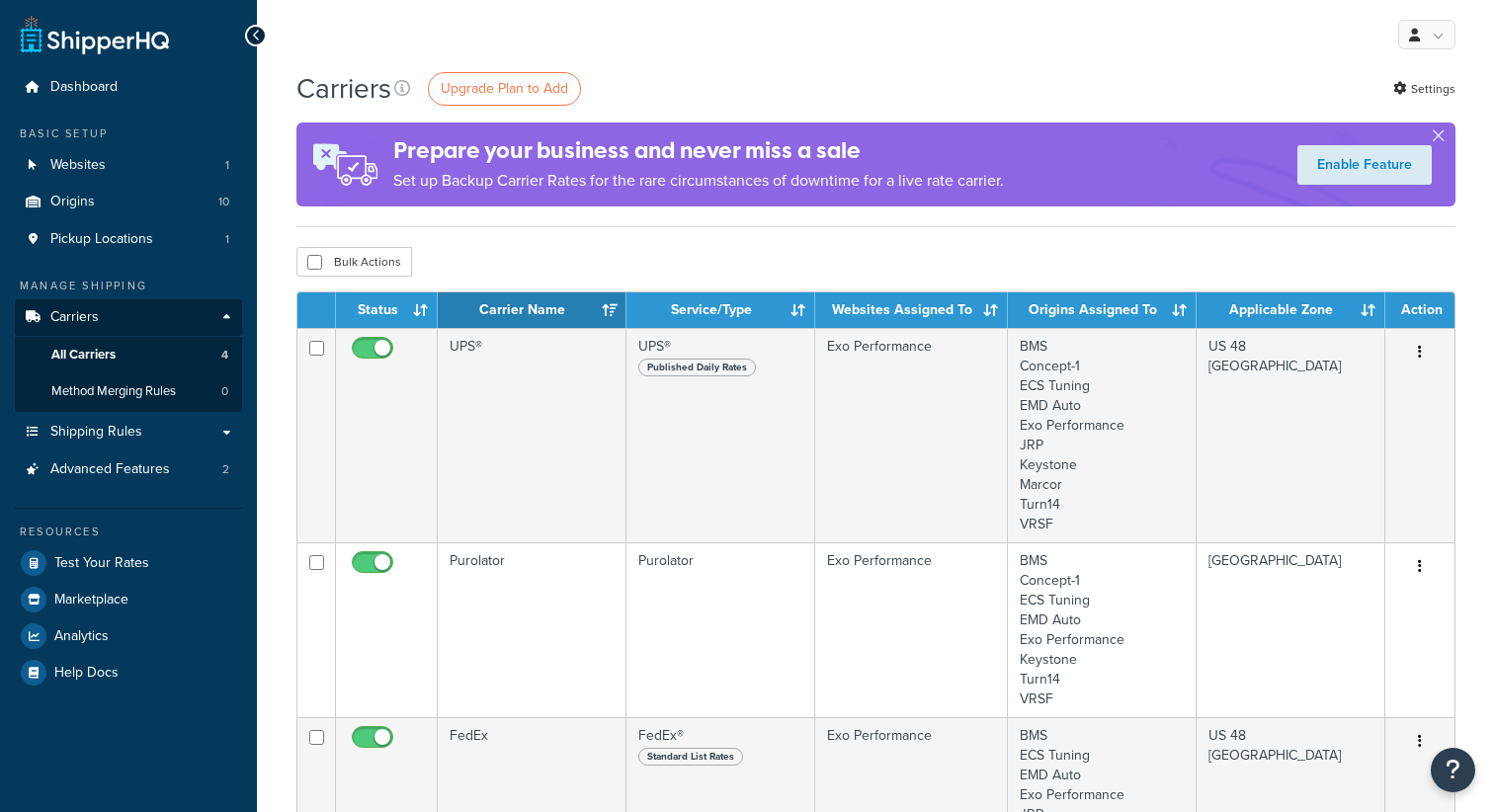 scroll, scrollTop: 0, scrollLeft: 0, axis: both 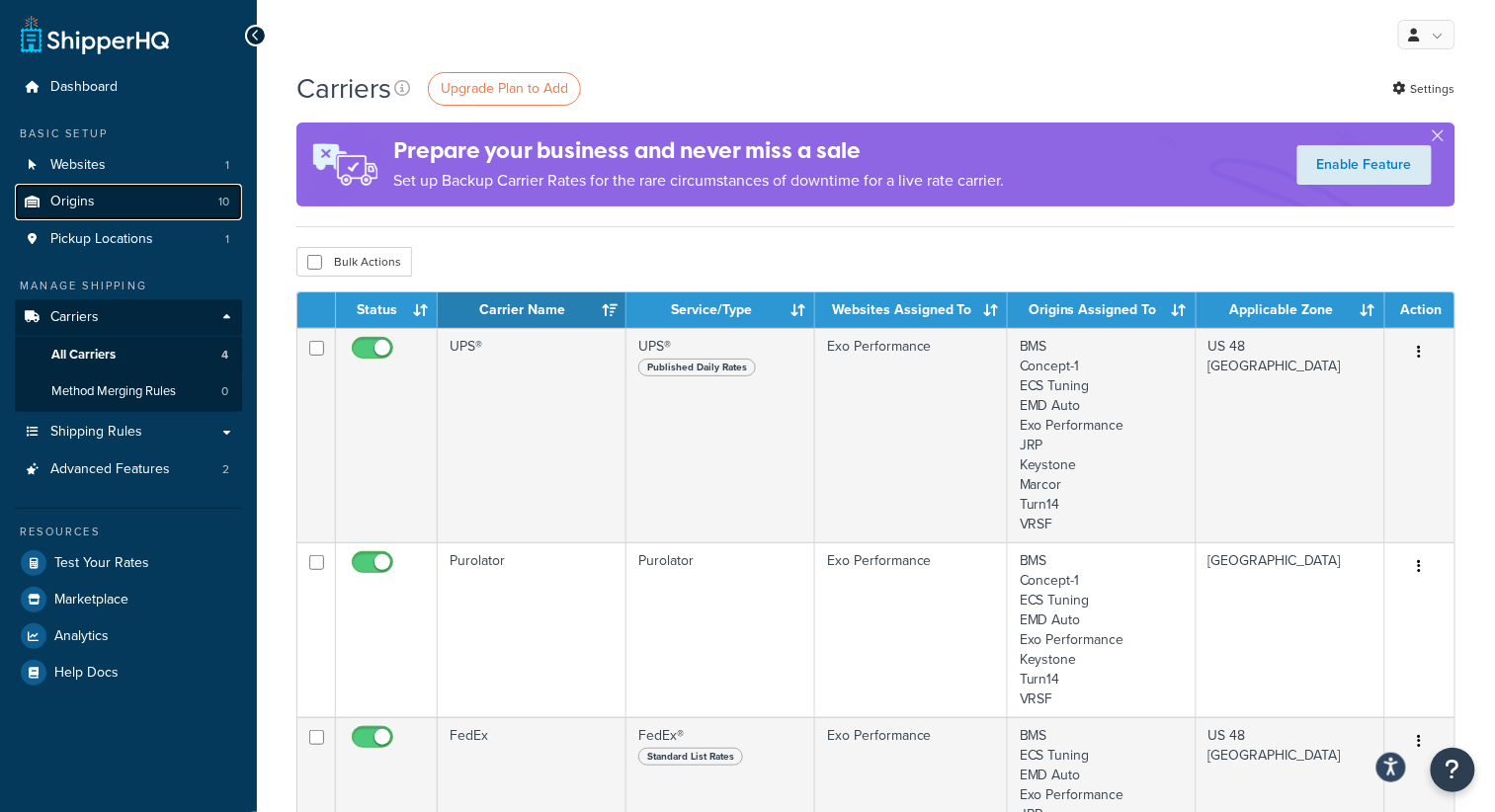 click on "Origins
10" at bounding box center [128, 202] 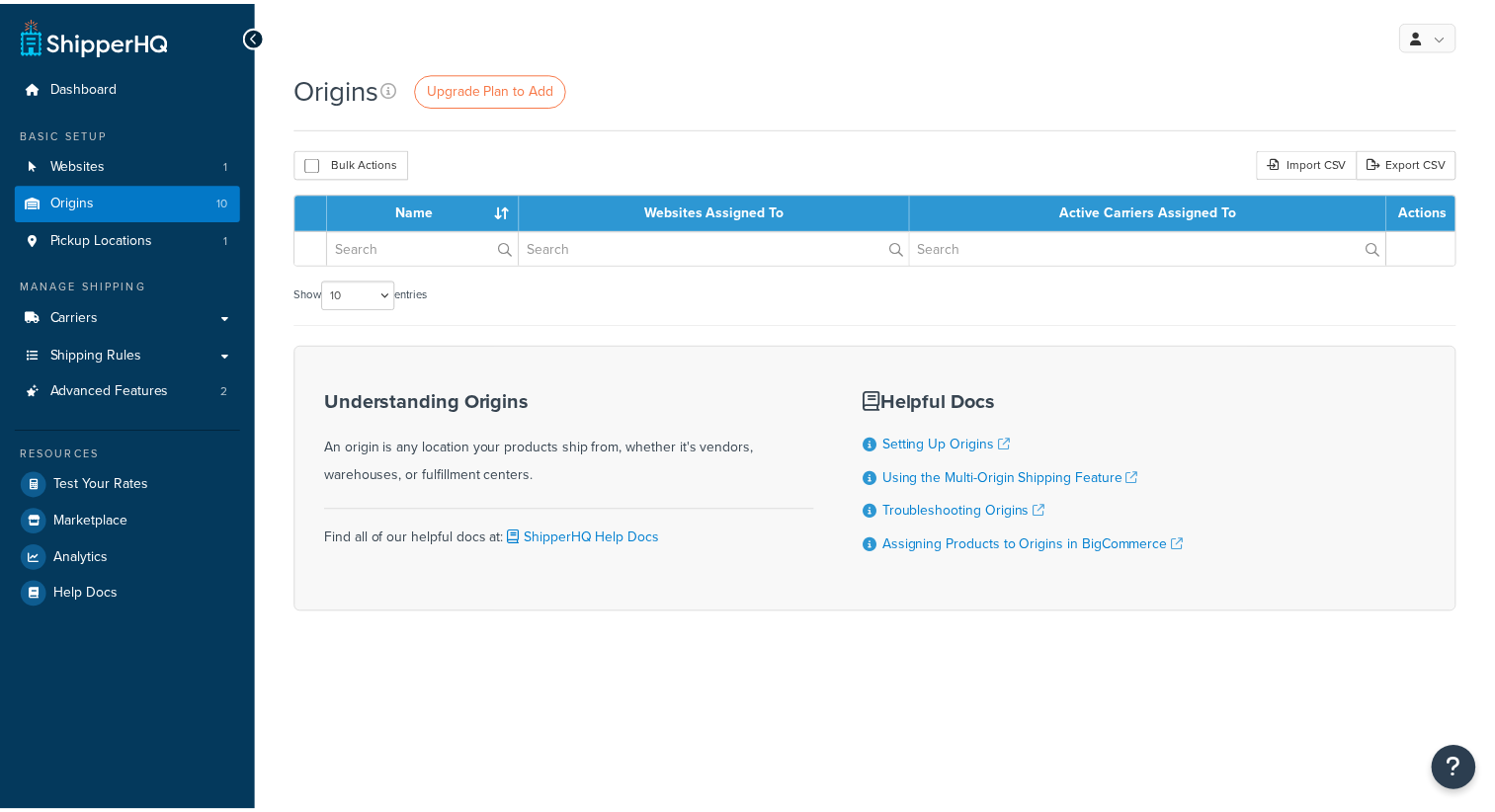 scroll, scrollTop: 0, scrollLeft: 0, axis: both 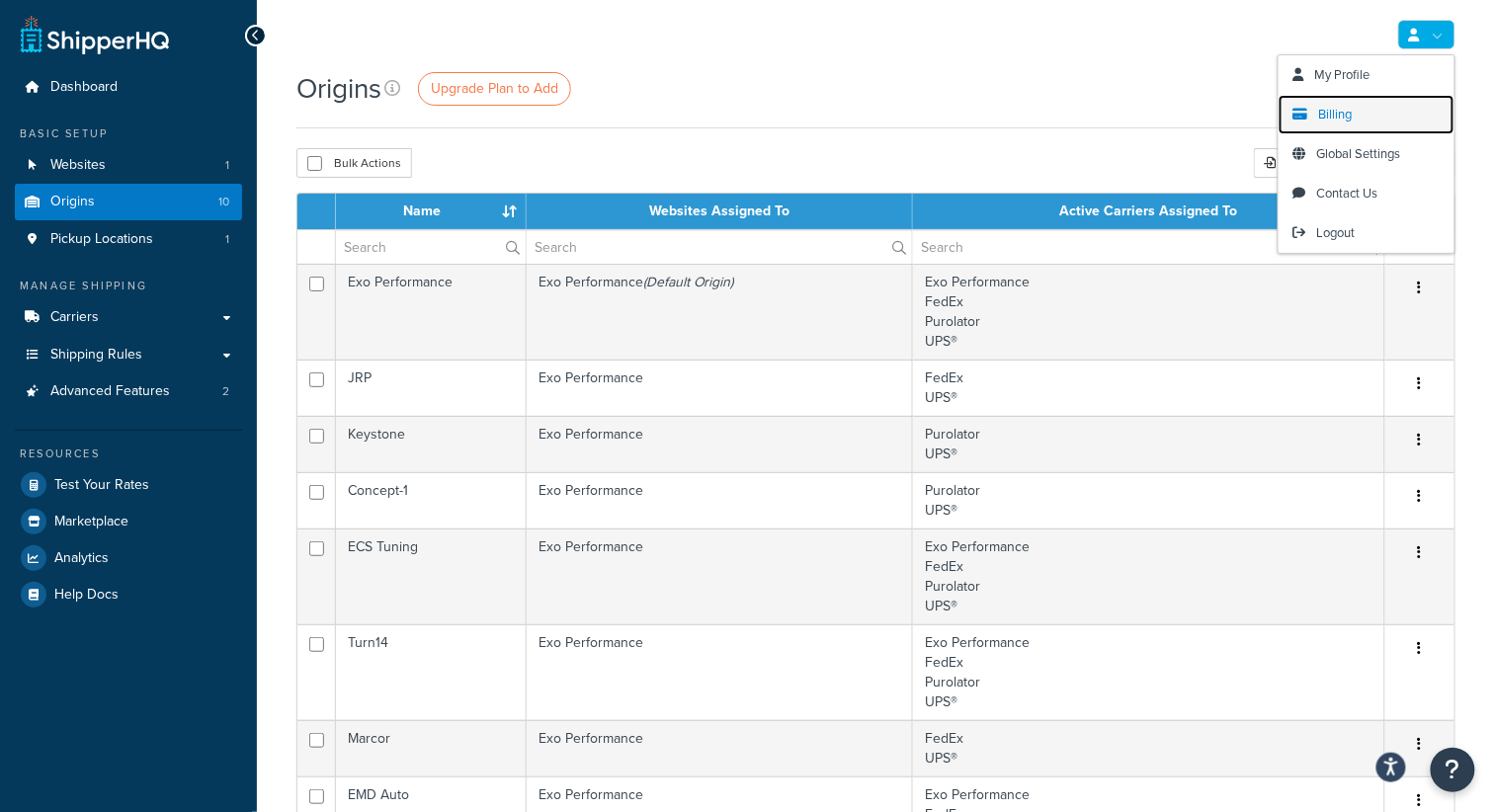 click on "Billing" at bounding box center [1367, 115] 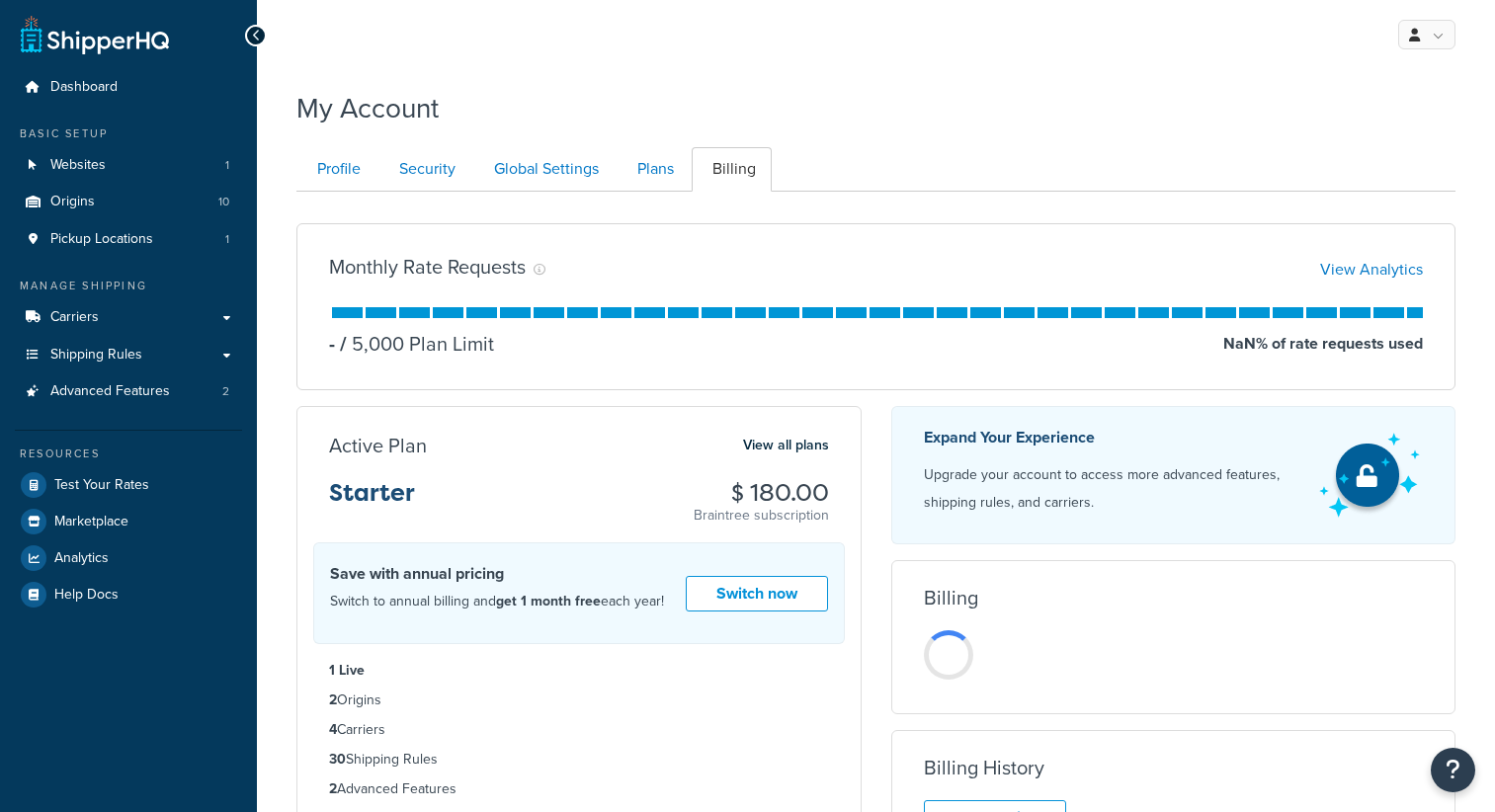 scroll, scrollTop: 0, scrollLeft: 0, axis: both 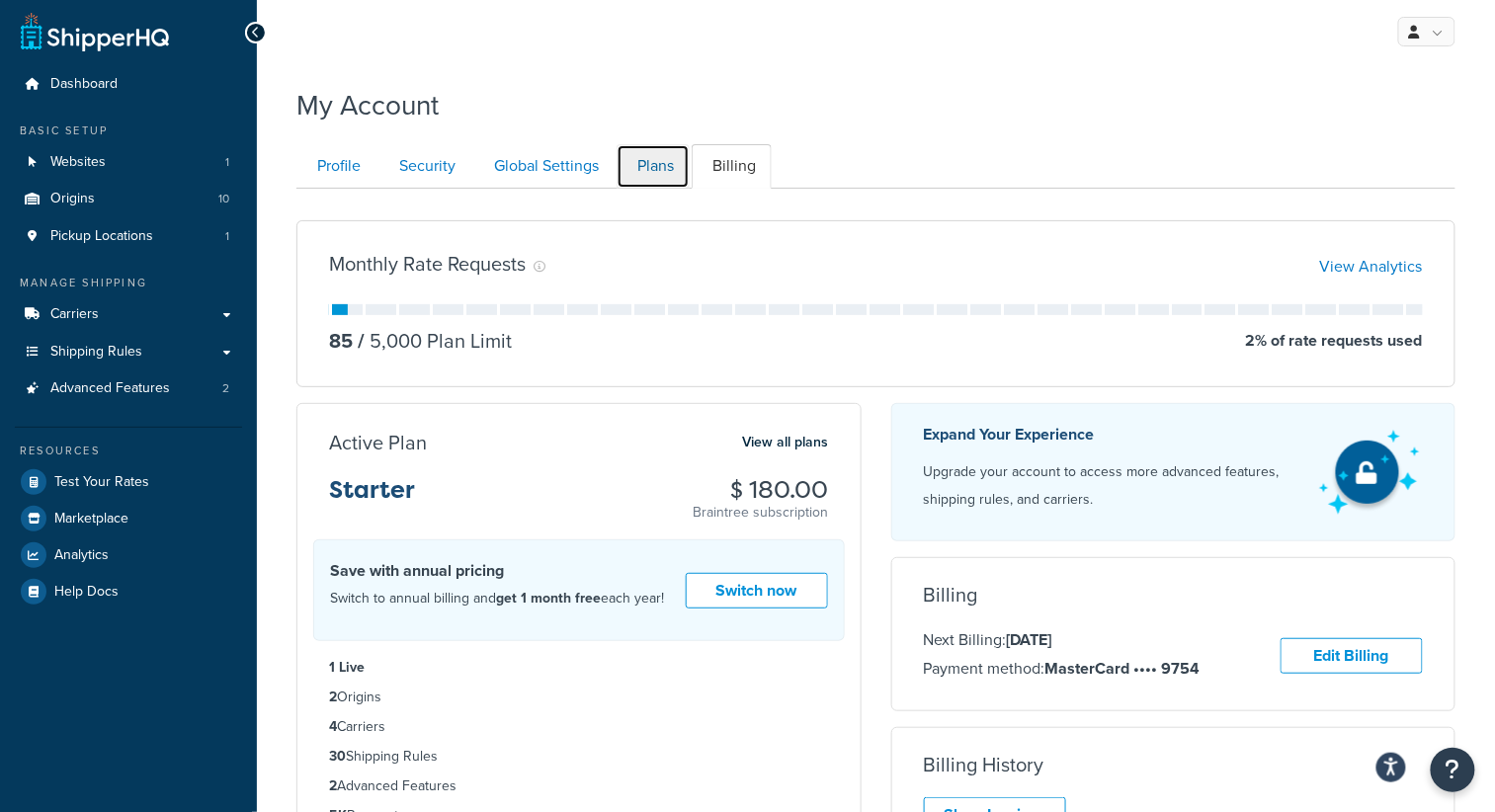 click on "Plans" at bounding box center (653, 166) 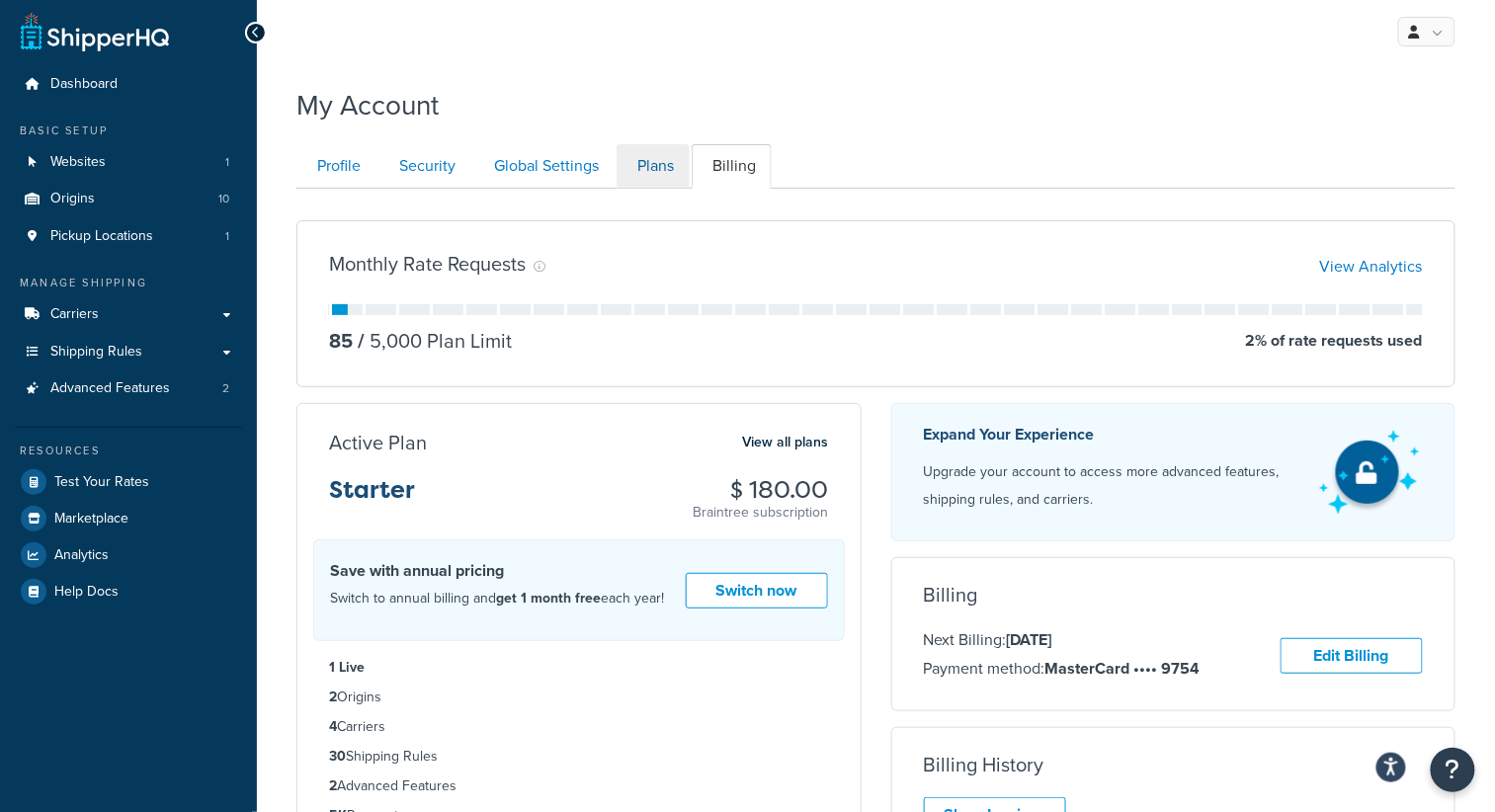 scroll, scrollTop: 191, scrollLeft: 0, axis: vertical 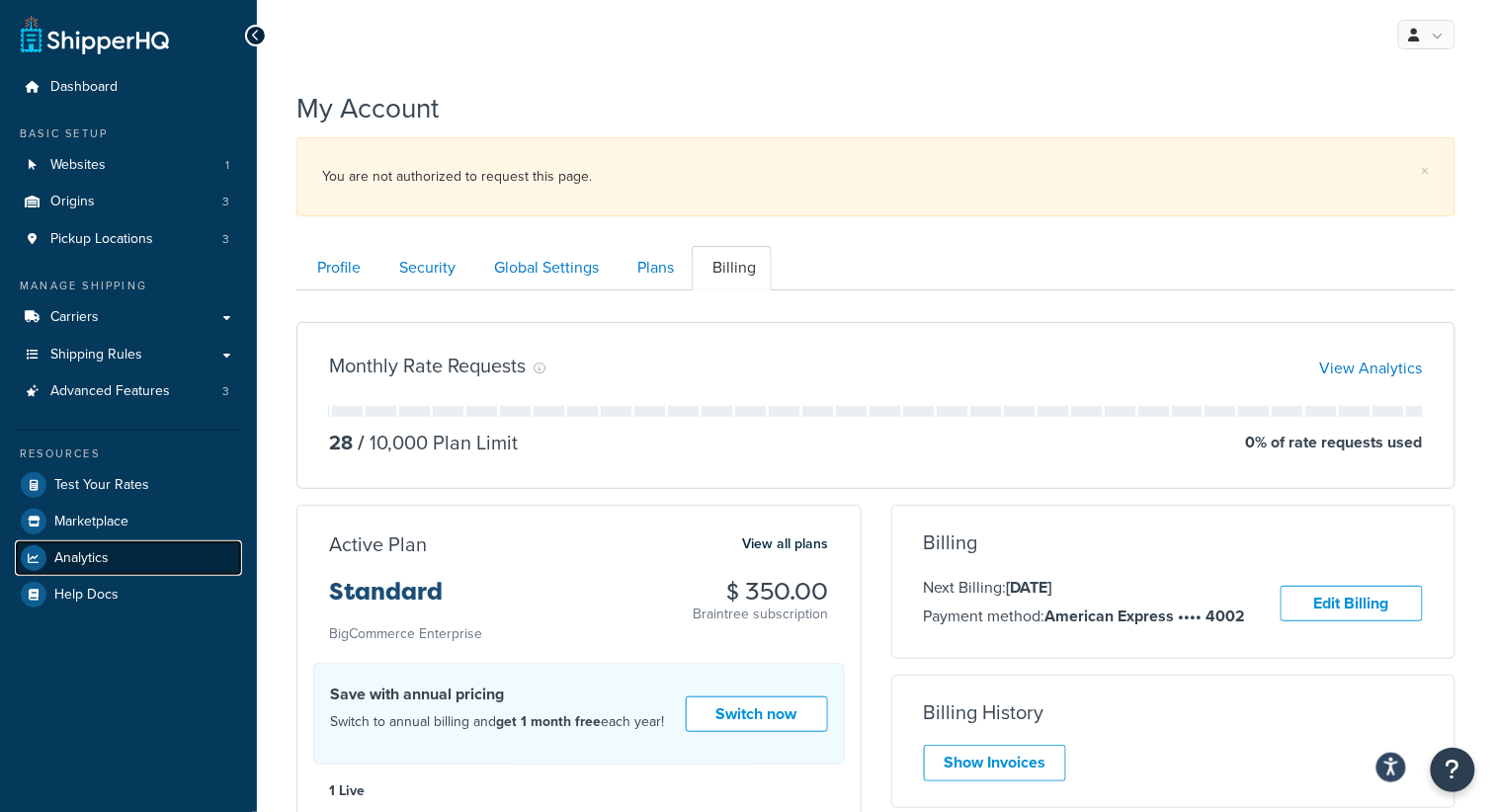 click on "Analytics" at bounding box center (128, 558) 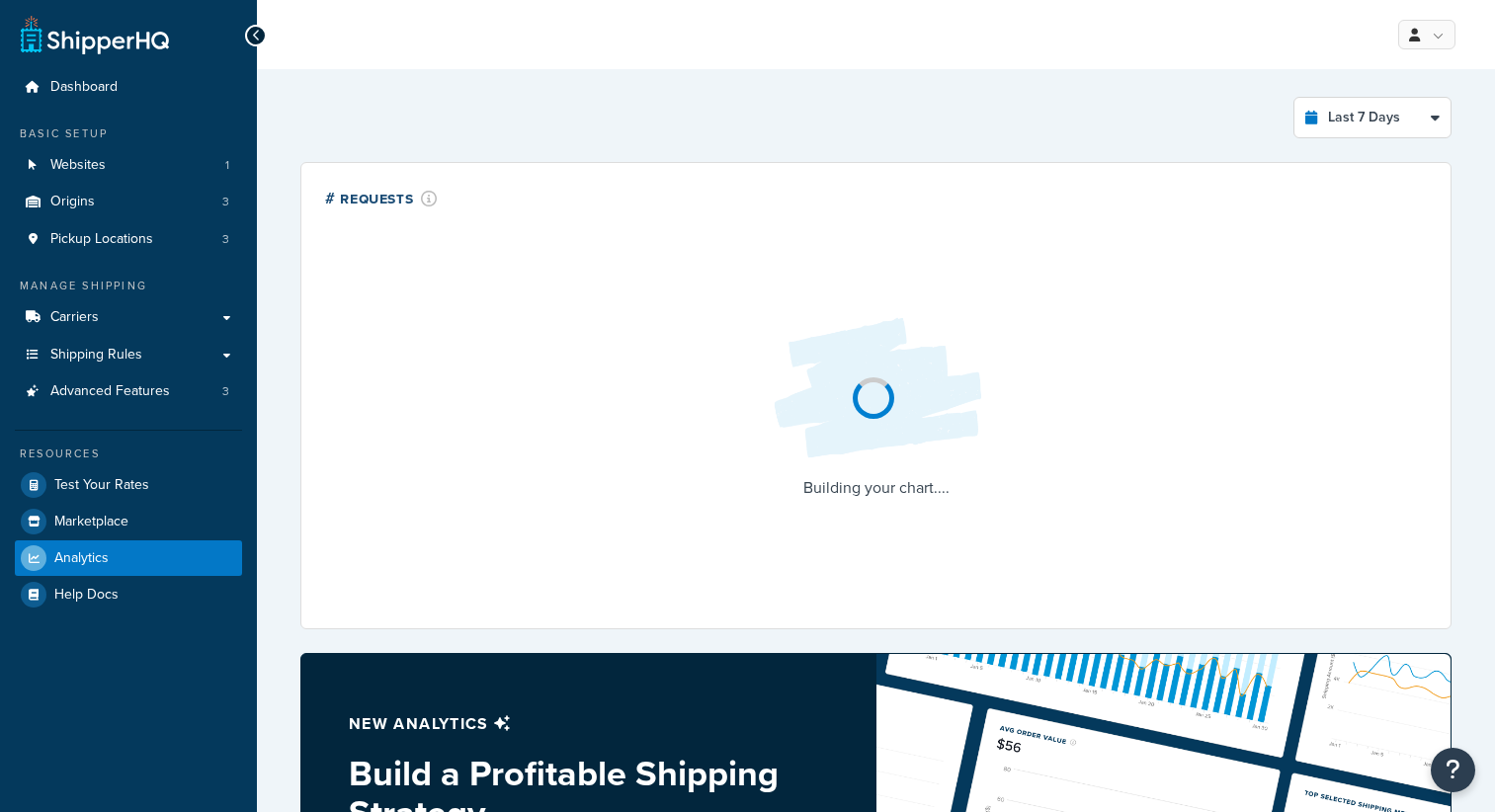 select on "last_7_days" 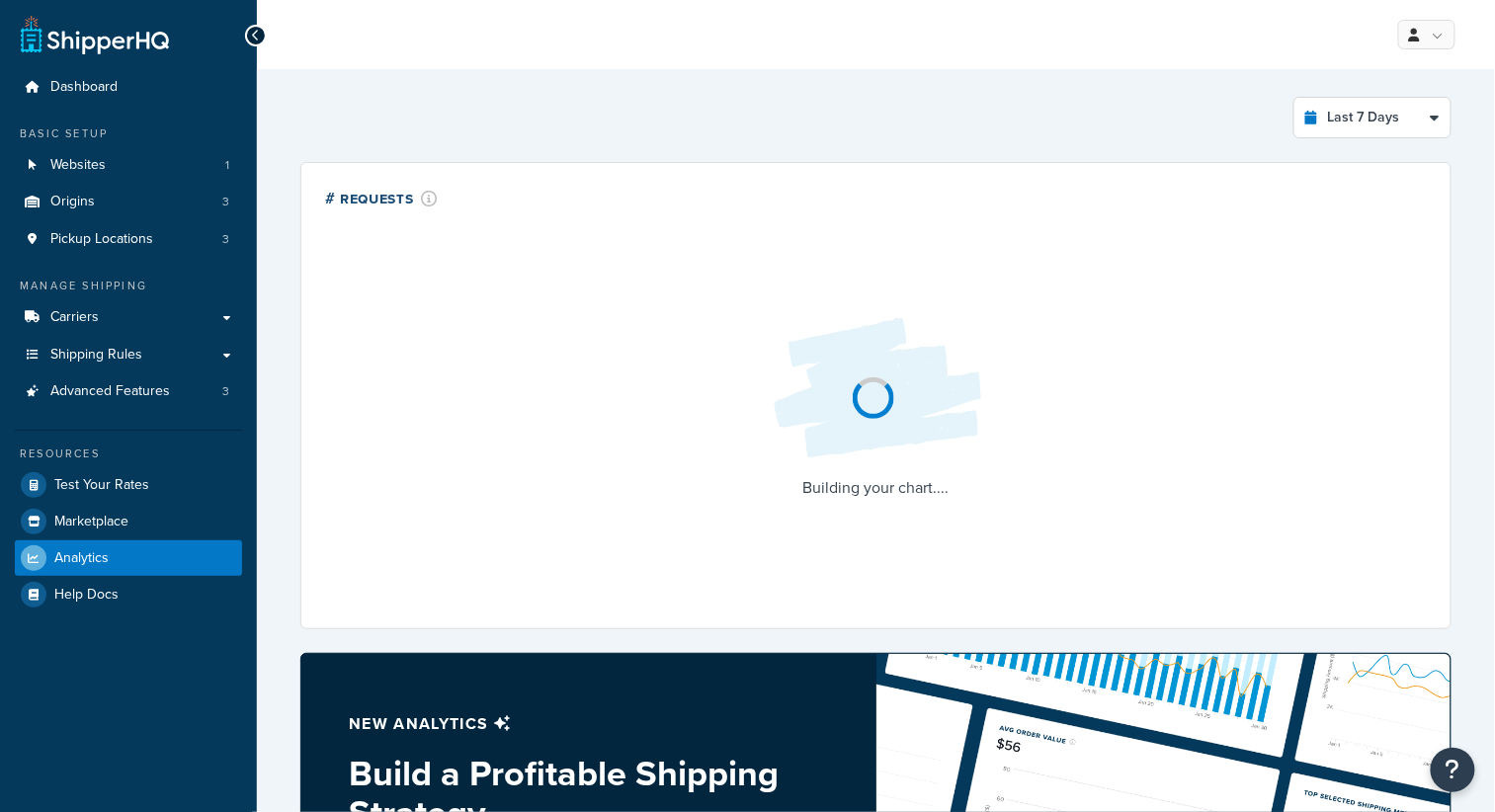 scroll, scrollTop: 0, scrollLeft: 0, axis: both 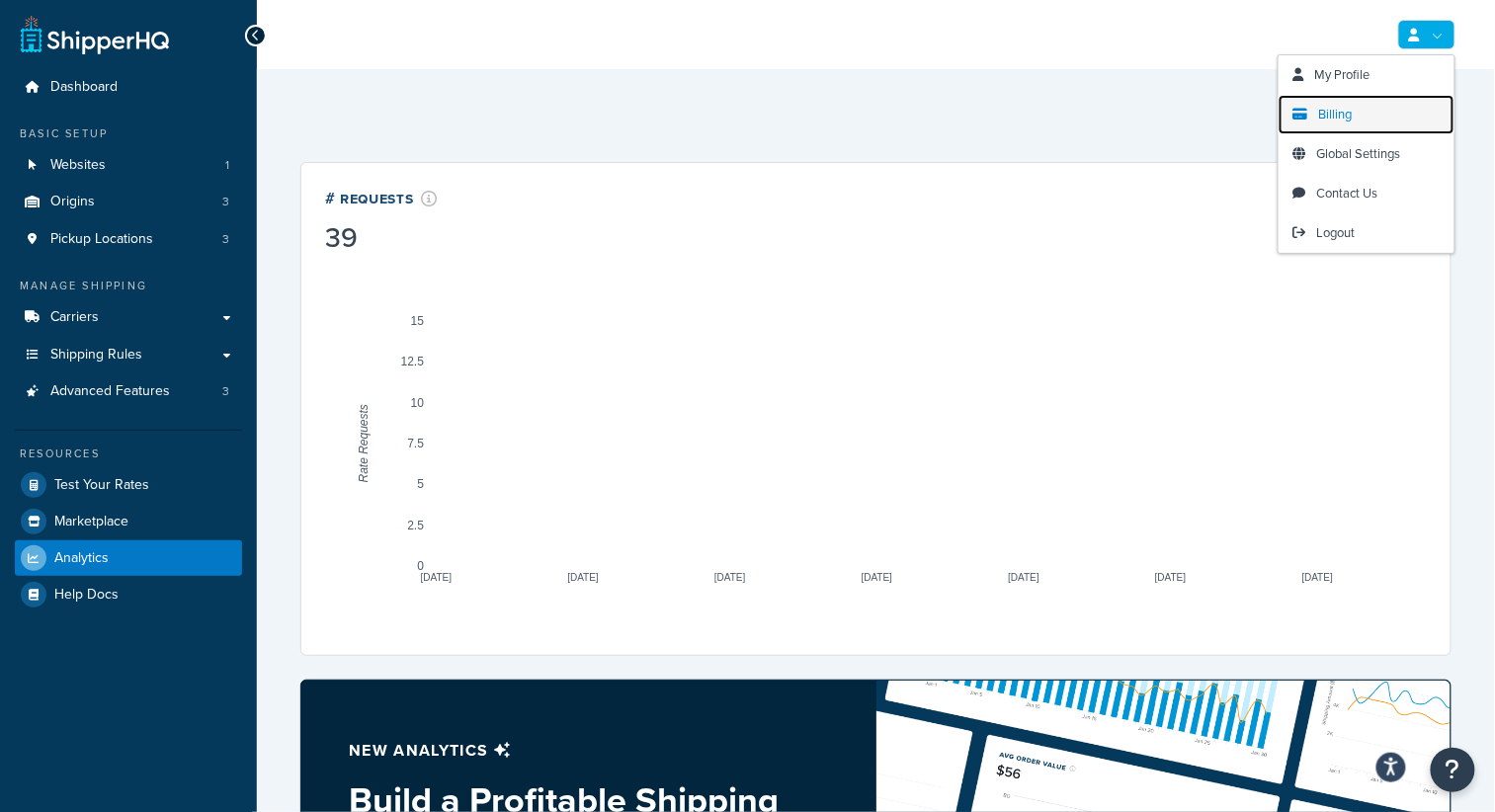 click on "Billing" at bounding box center (1367, 115) 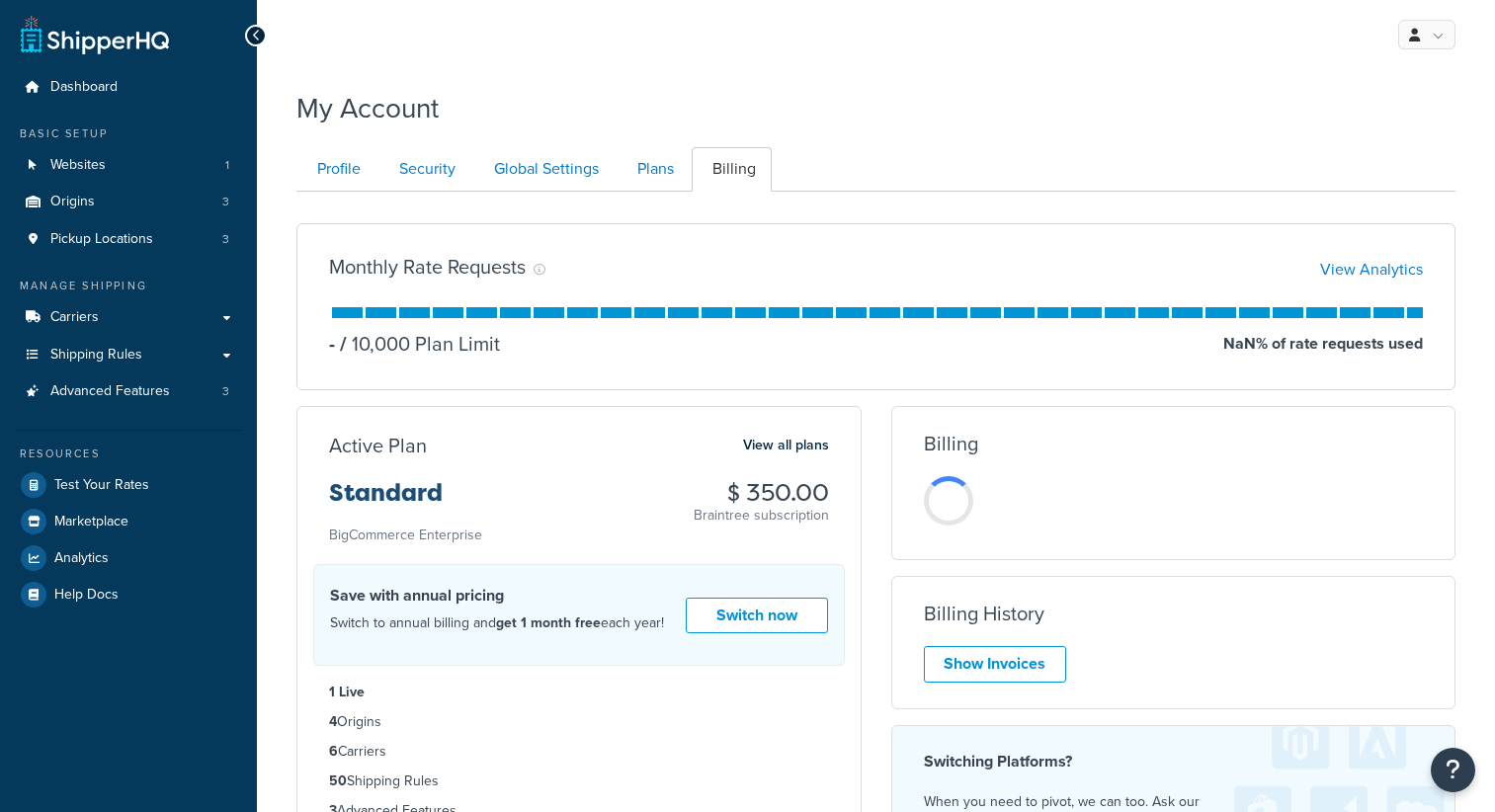 scroll, scrollTop: 0, scrollLeft: 0, axis: both 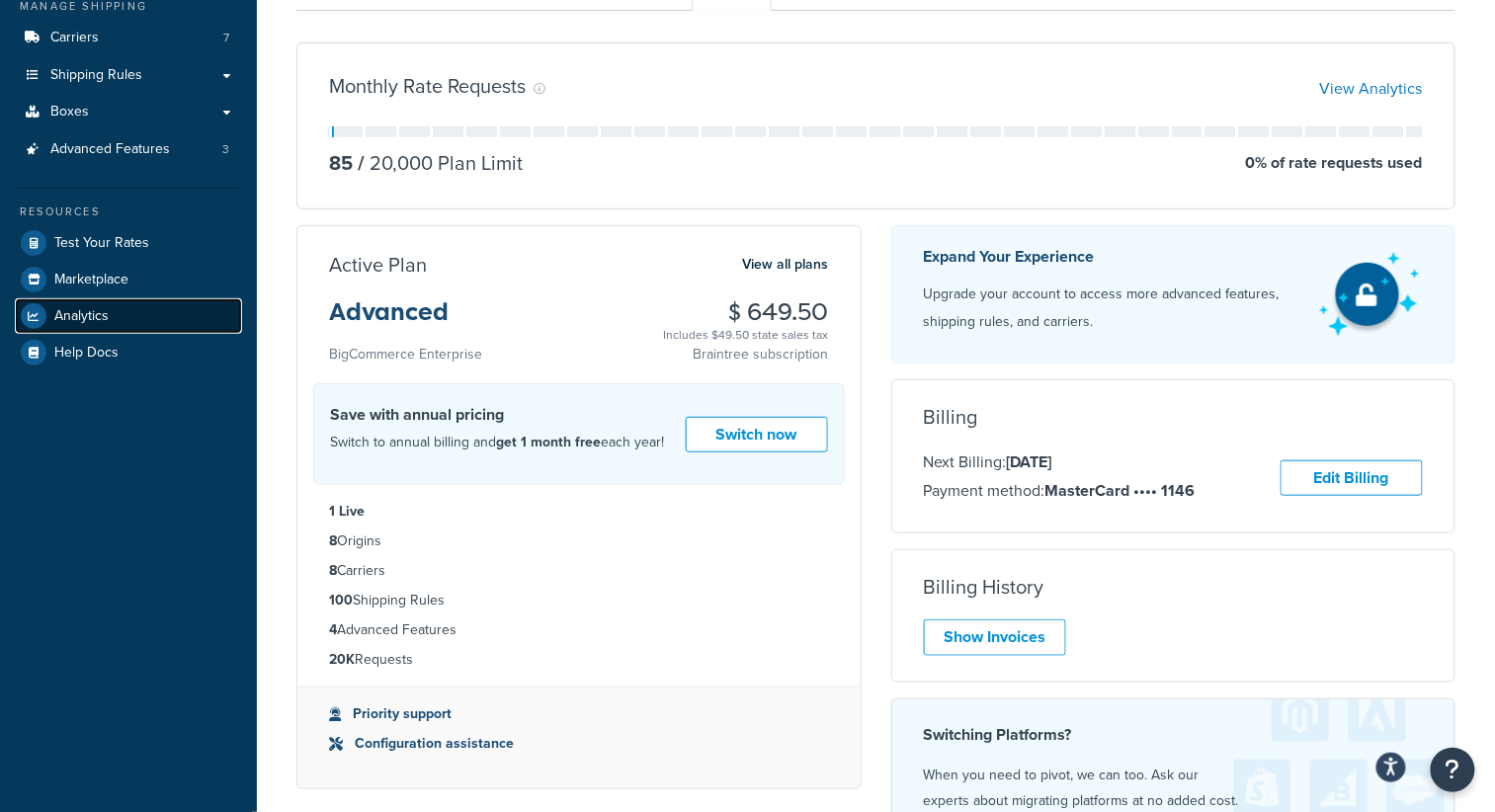 click on "Analytics" at bounding box center [128, 316] 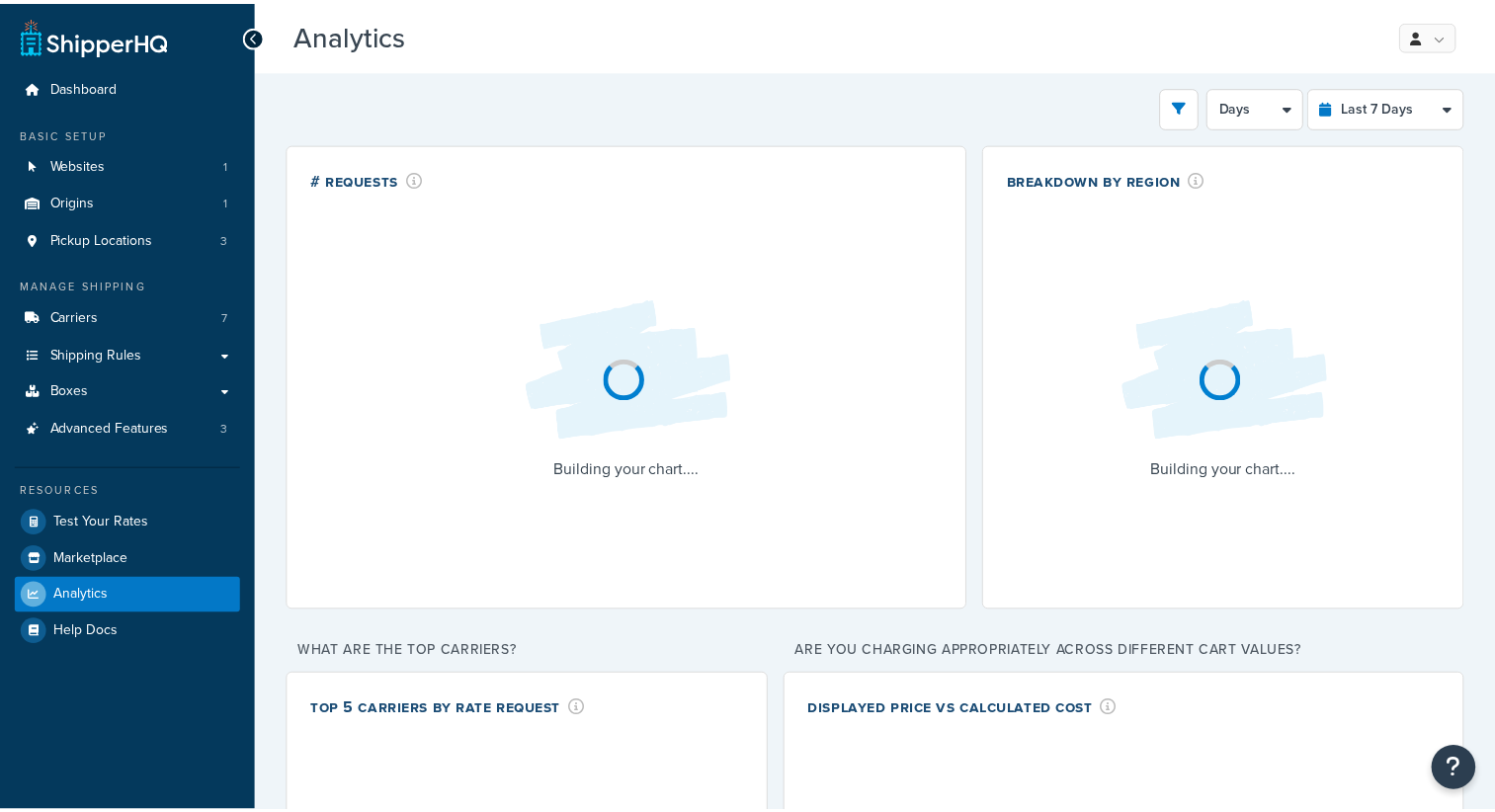 scroll, scrollTop: 0, scrollLeft: 0, axis: both 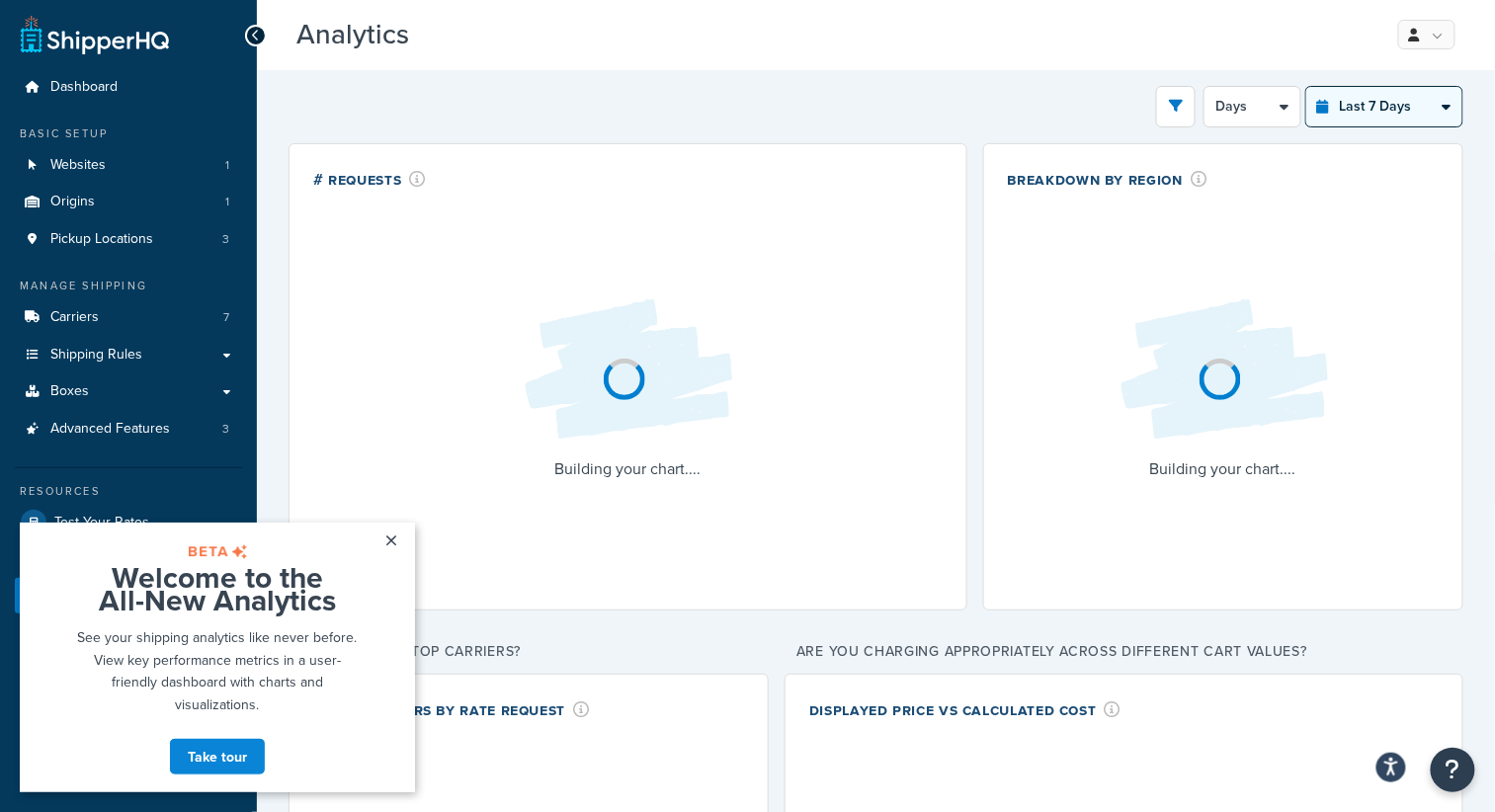 click on "Last 24 Hours Last 7 Days Last 30 Days Last 3 Months Last 6 Months Last 12 Months" at bounding box center [1384, 107] 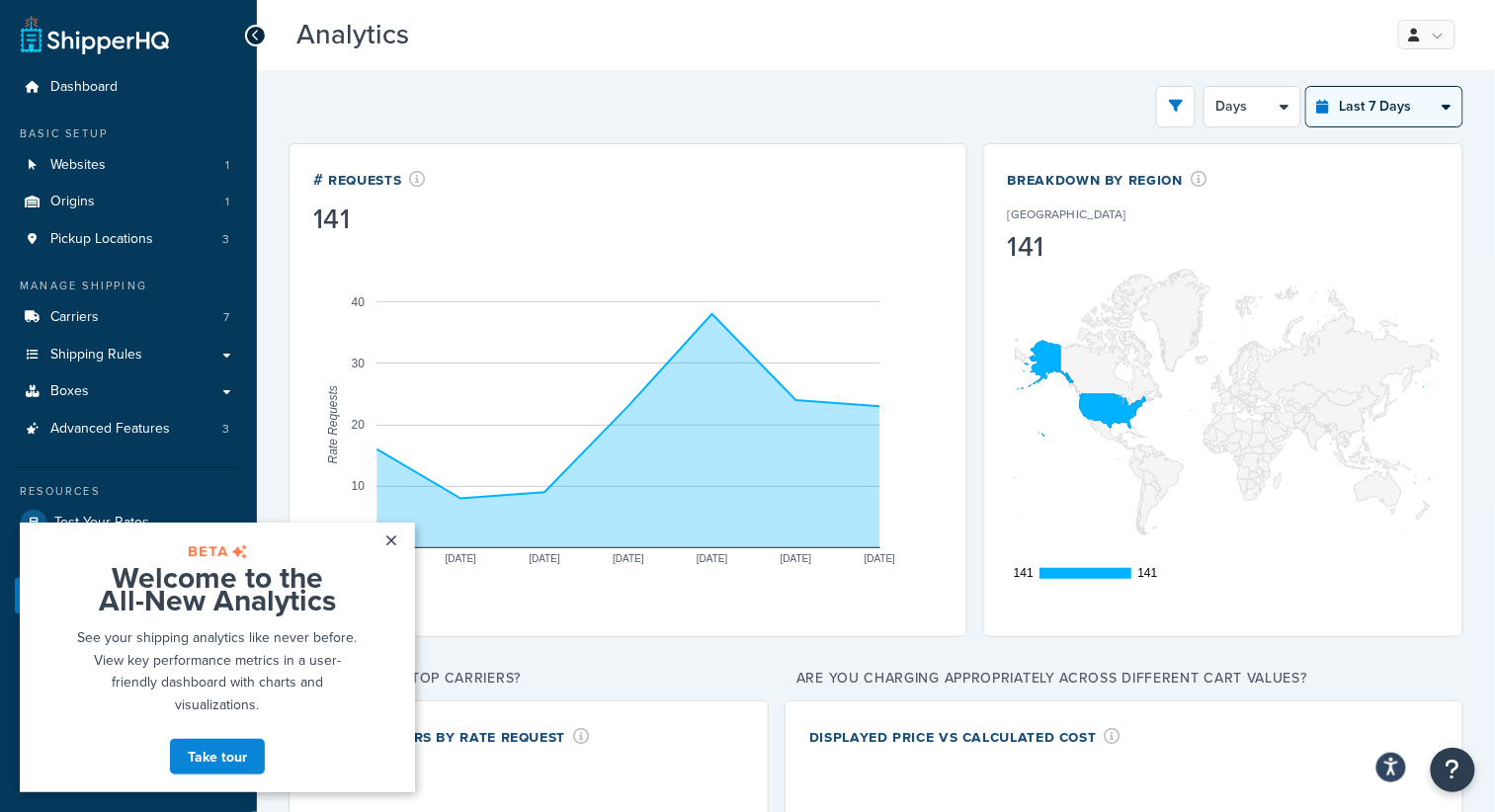 click on "Last 24 Hours Last 7 Days Last 30 Days Last 3 Months Last 6 Months Last 12 Months" at bounding box center (1384, 107) 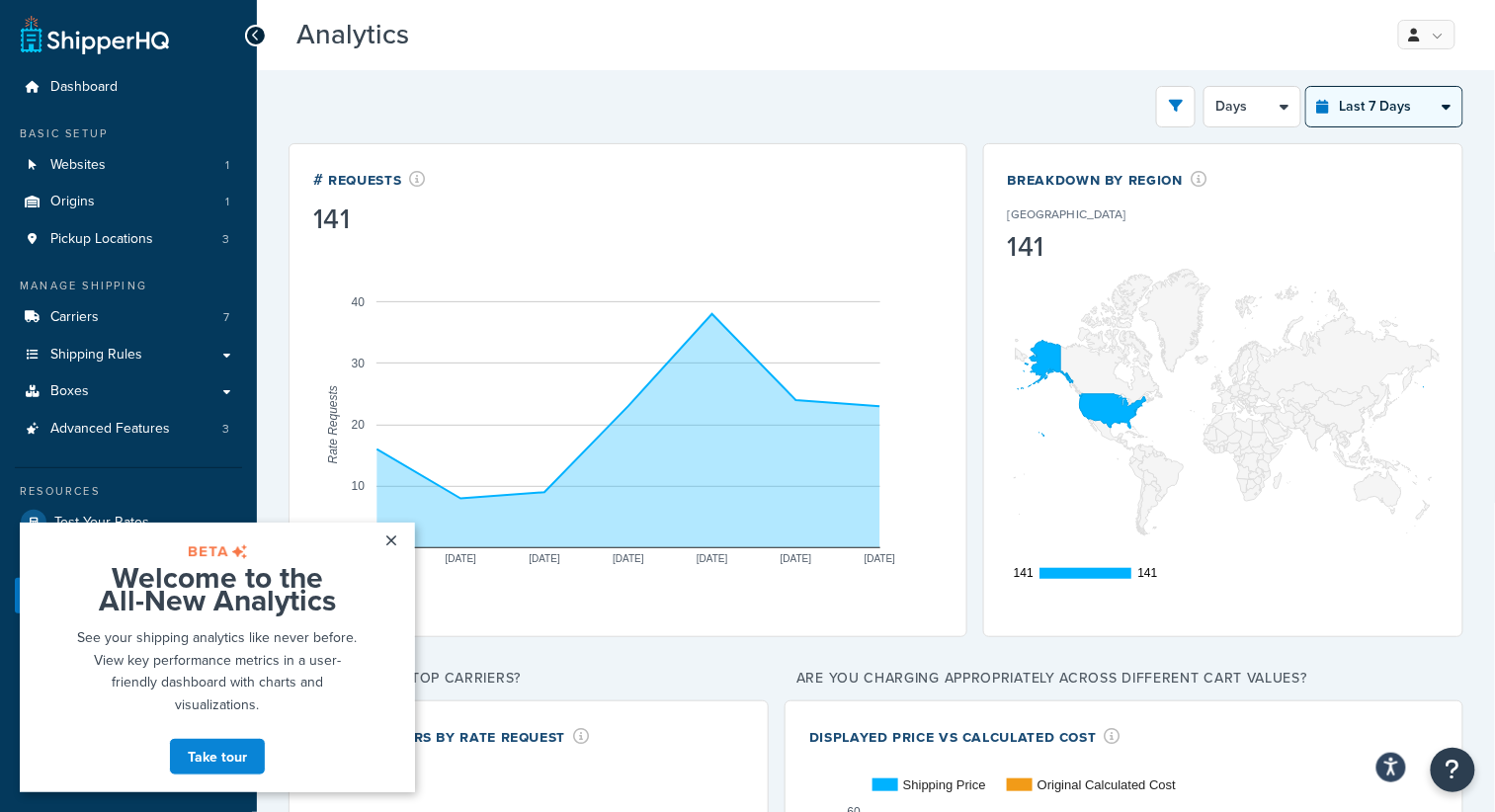 select on "last_6_months" 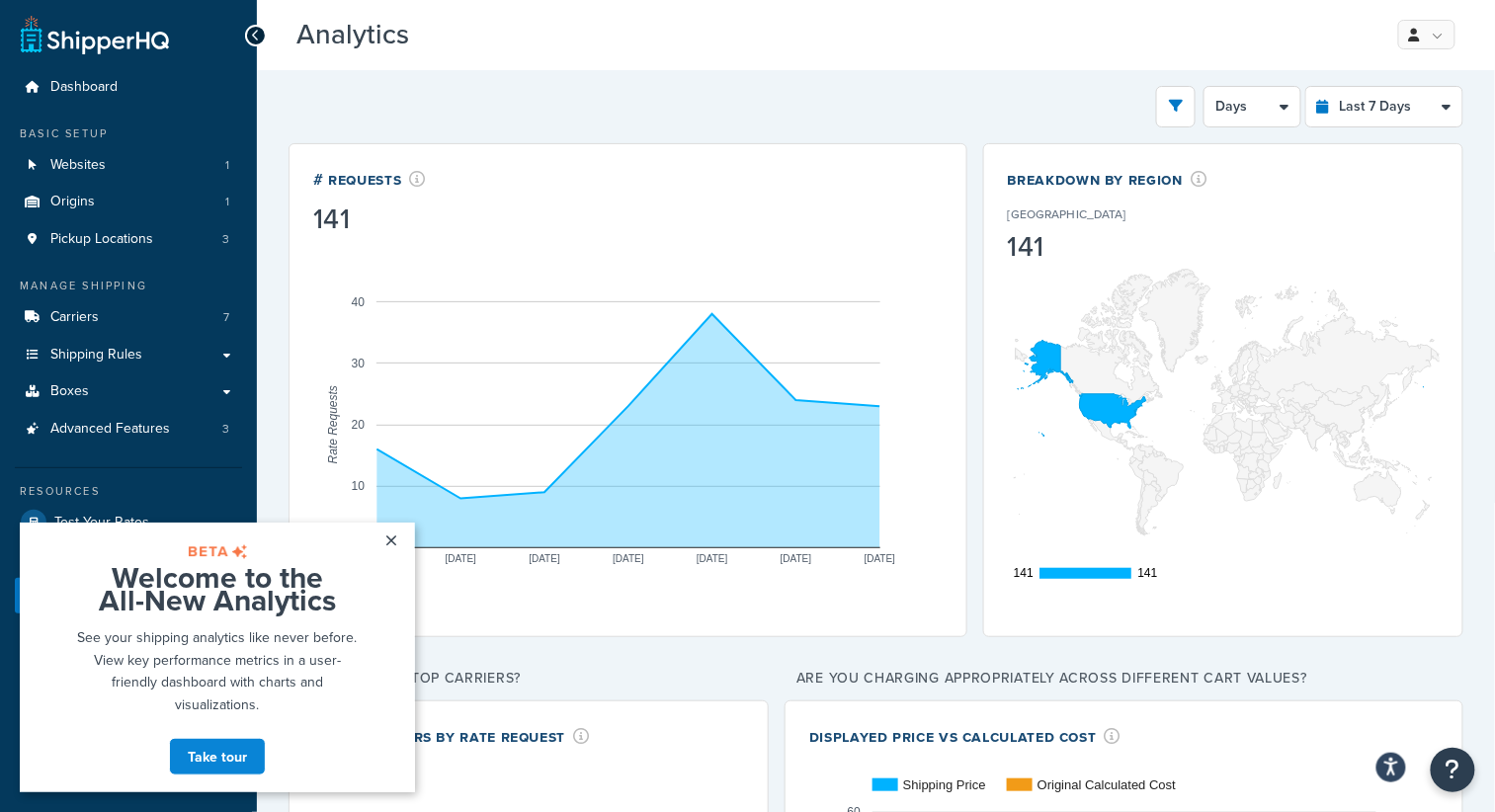 select on "1w" 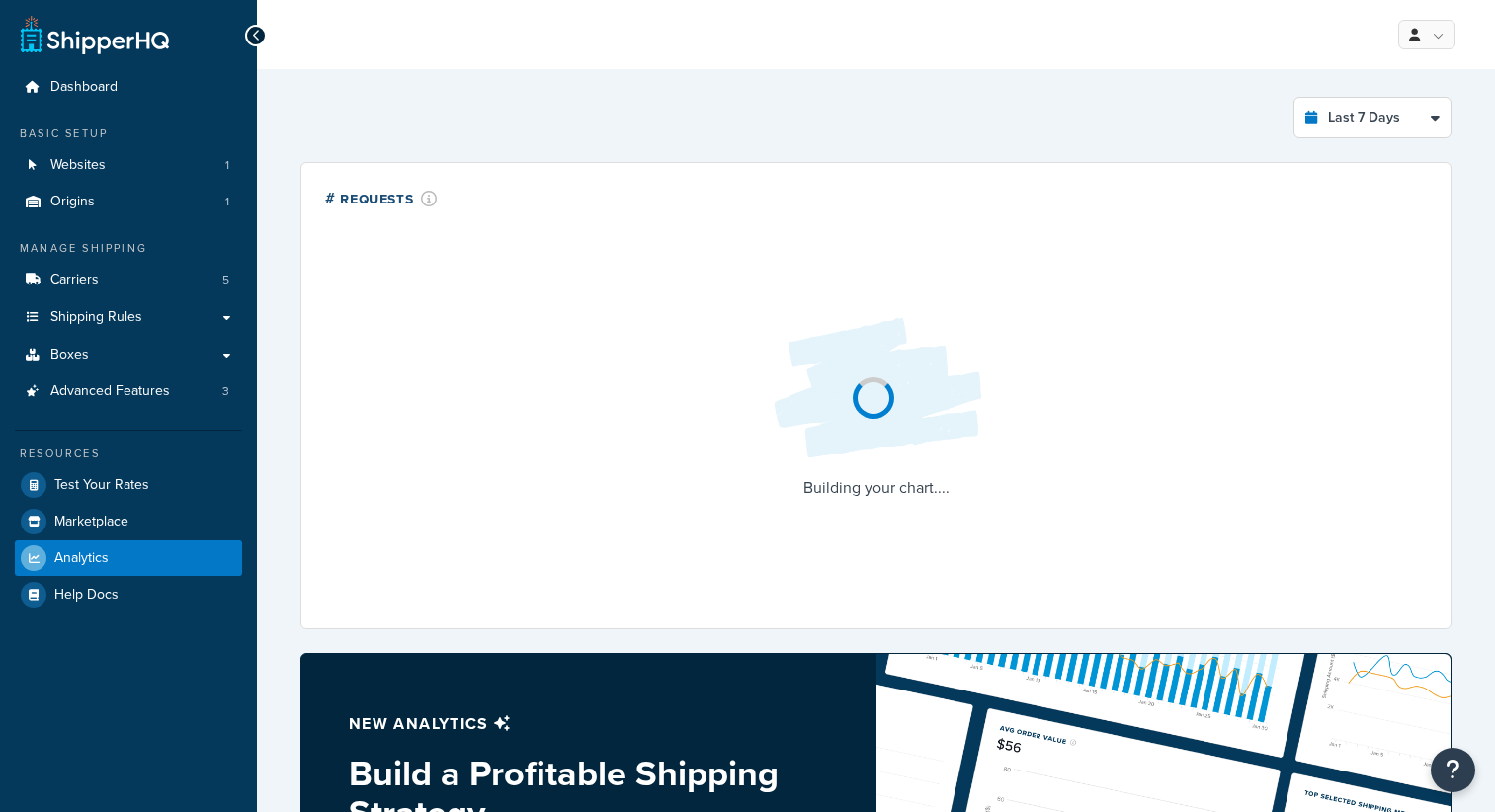 select on "last_7_days" 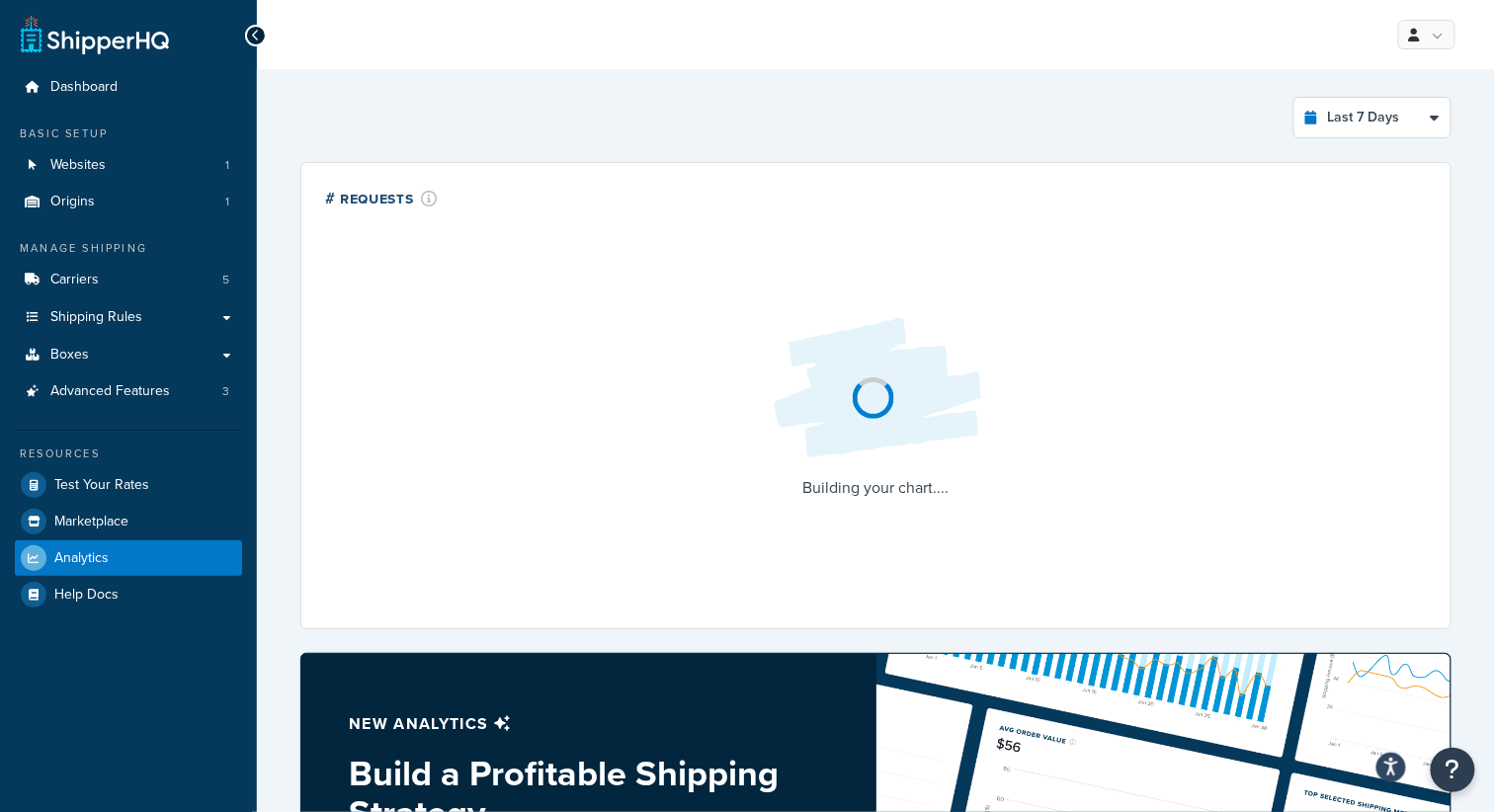 scroll, scrollTop: 0, scrollLeft: 0, axis: both 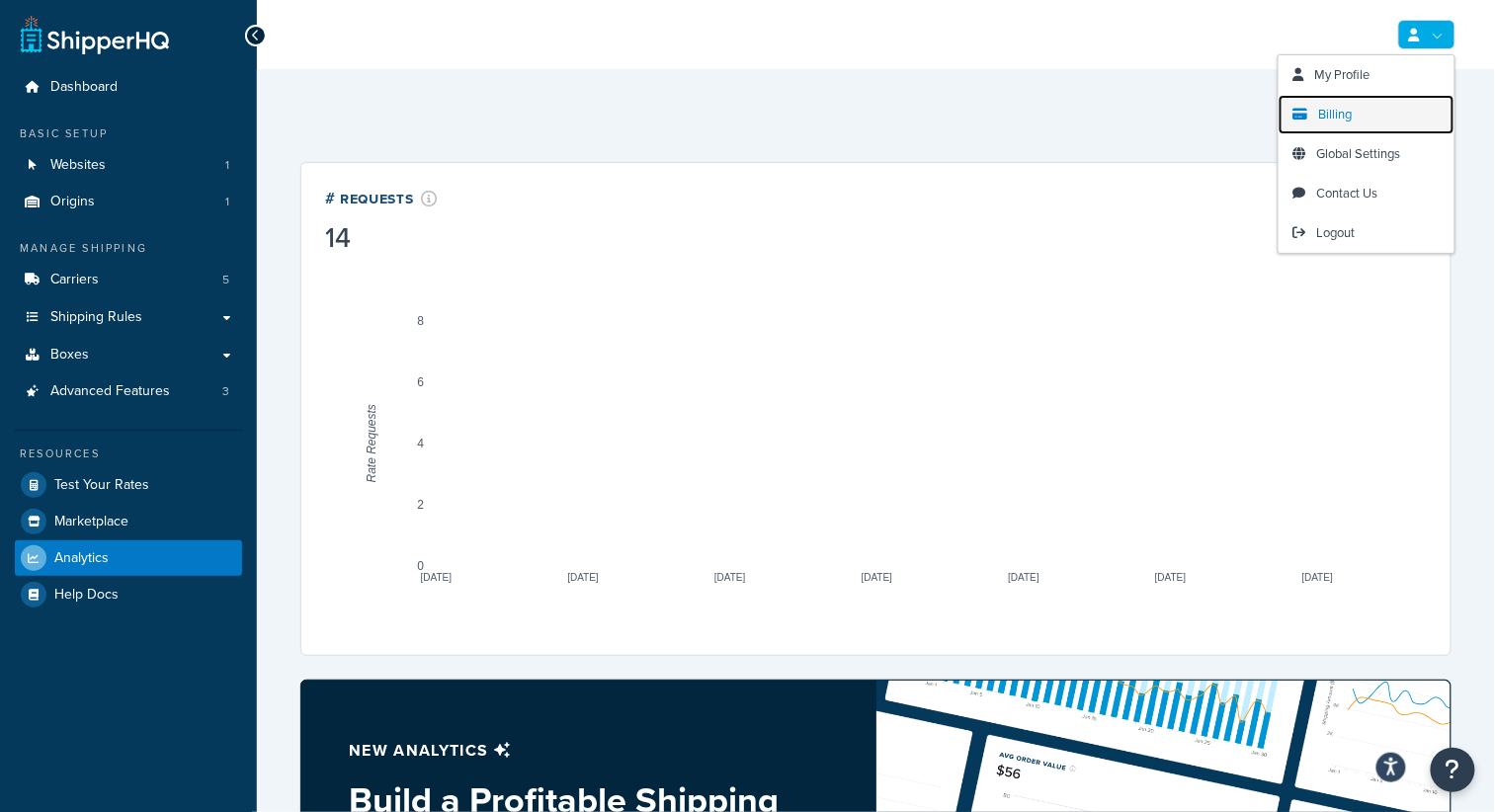 click on "Billing" at bounding box center (1336, 114) 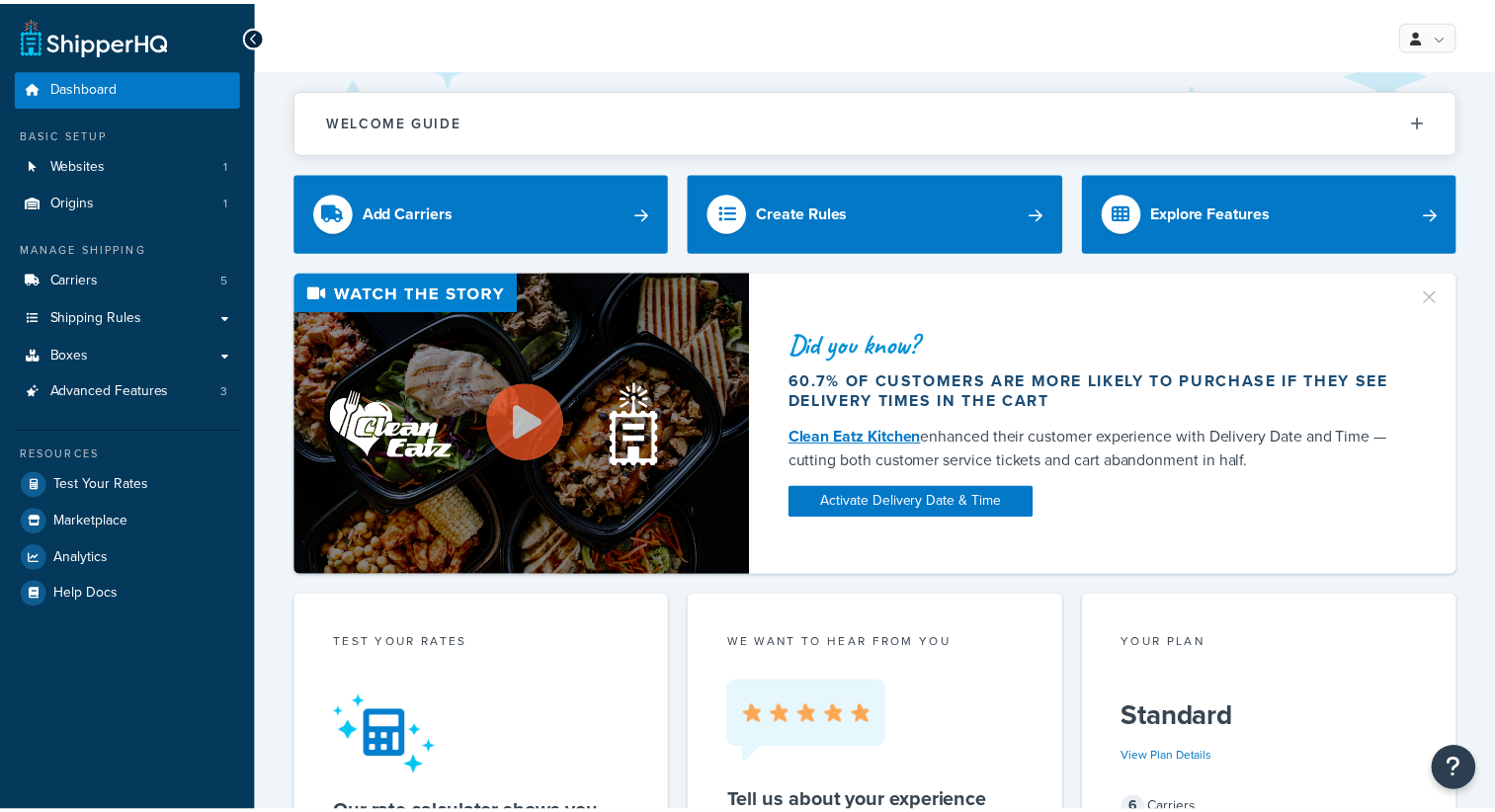 scroll, scrollTop: 0, scrollLeft: 0, axis: both 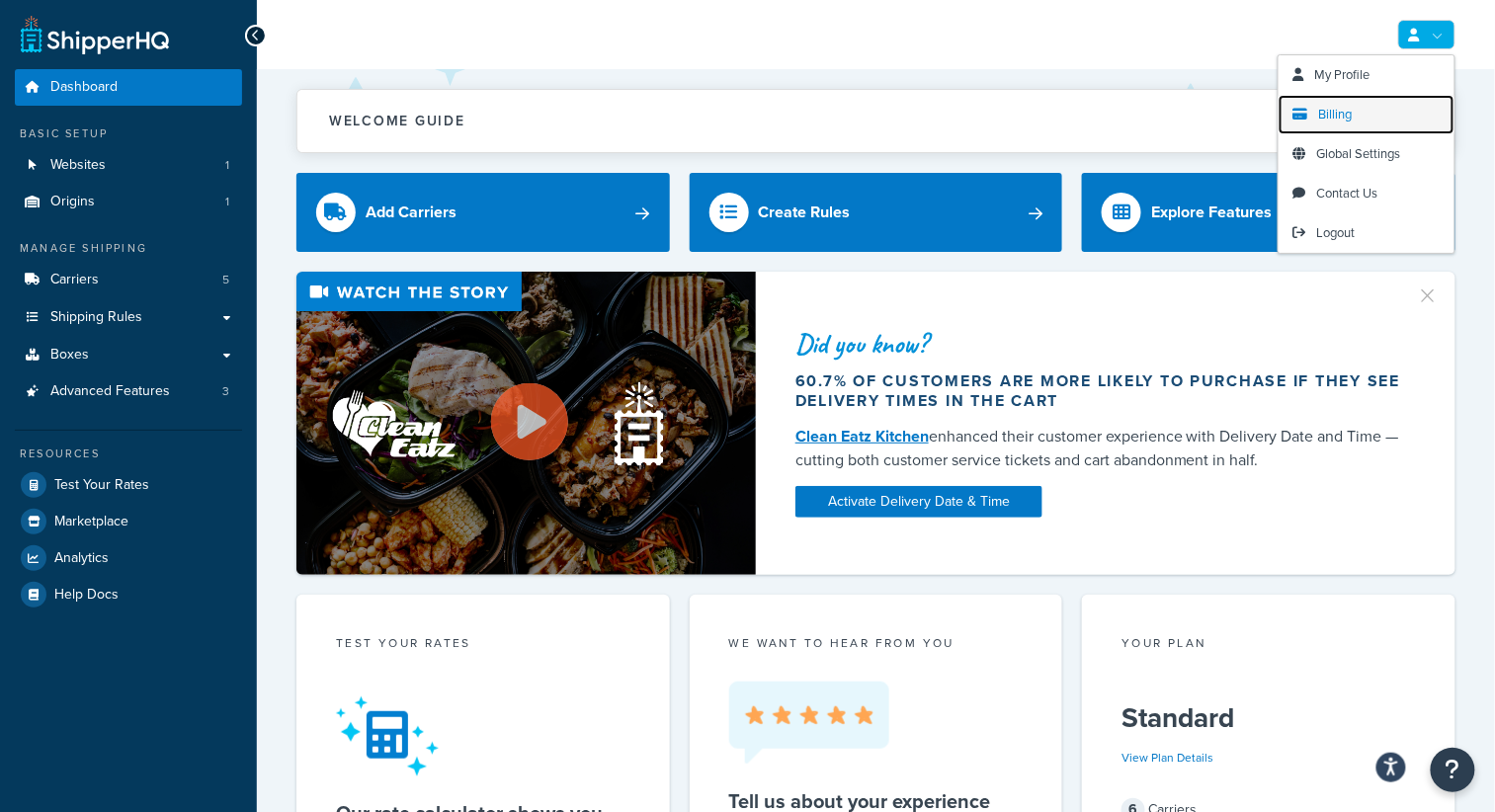 click on "Billing" at bounding box center (1336, 114) 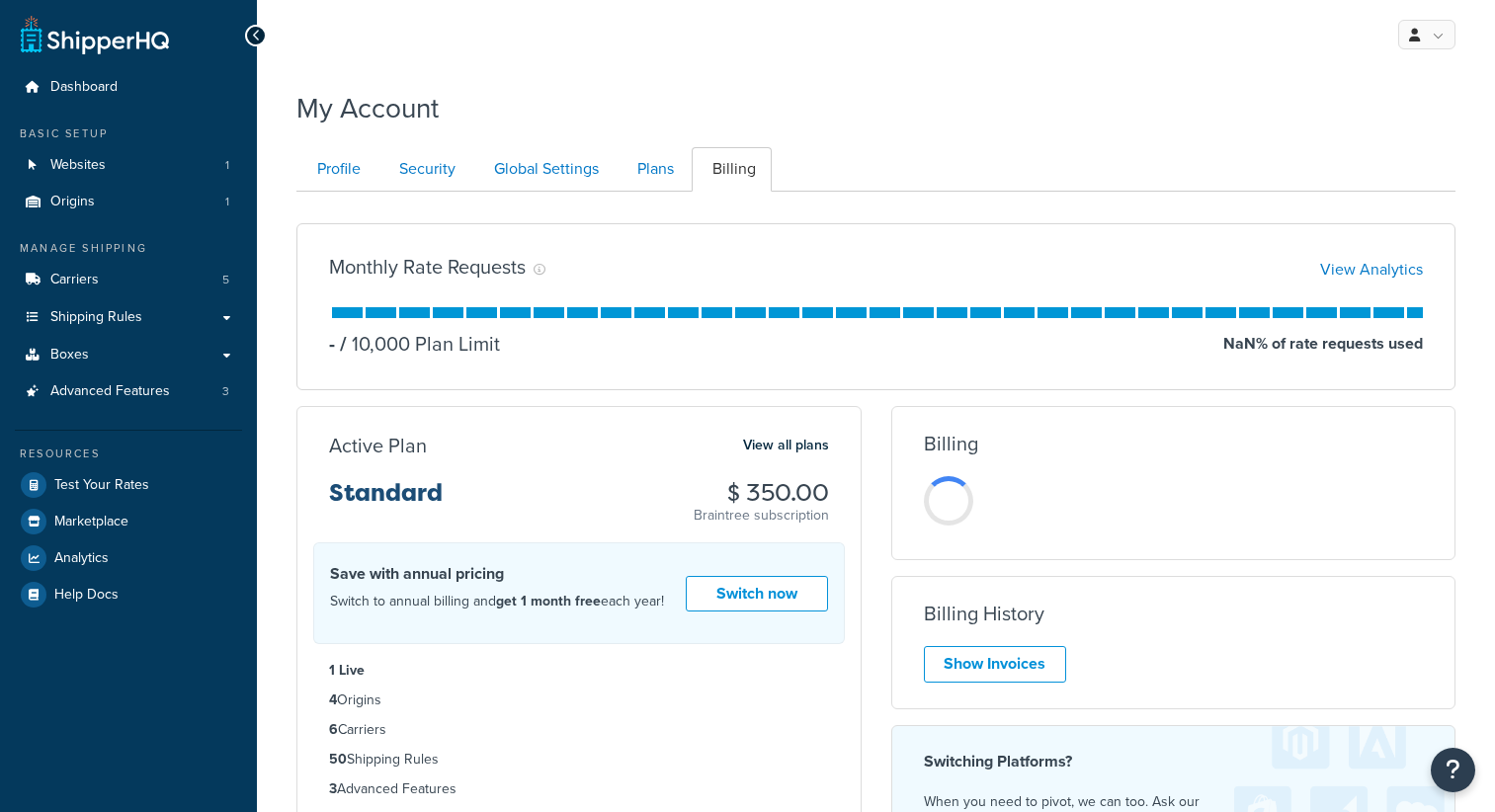 scroll, scrollTop: 0, scrollLeft: 0, axis: both 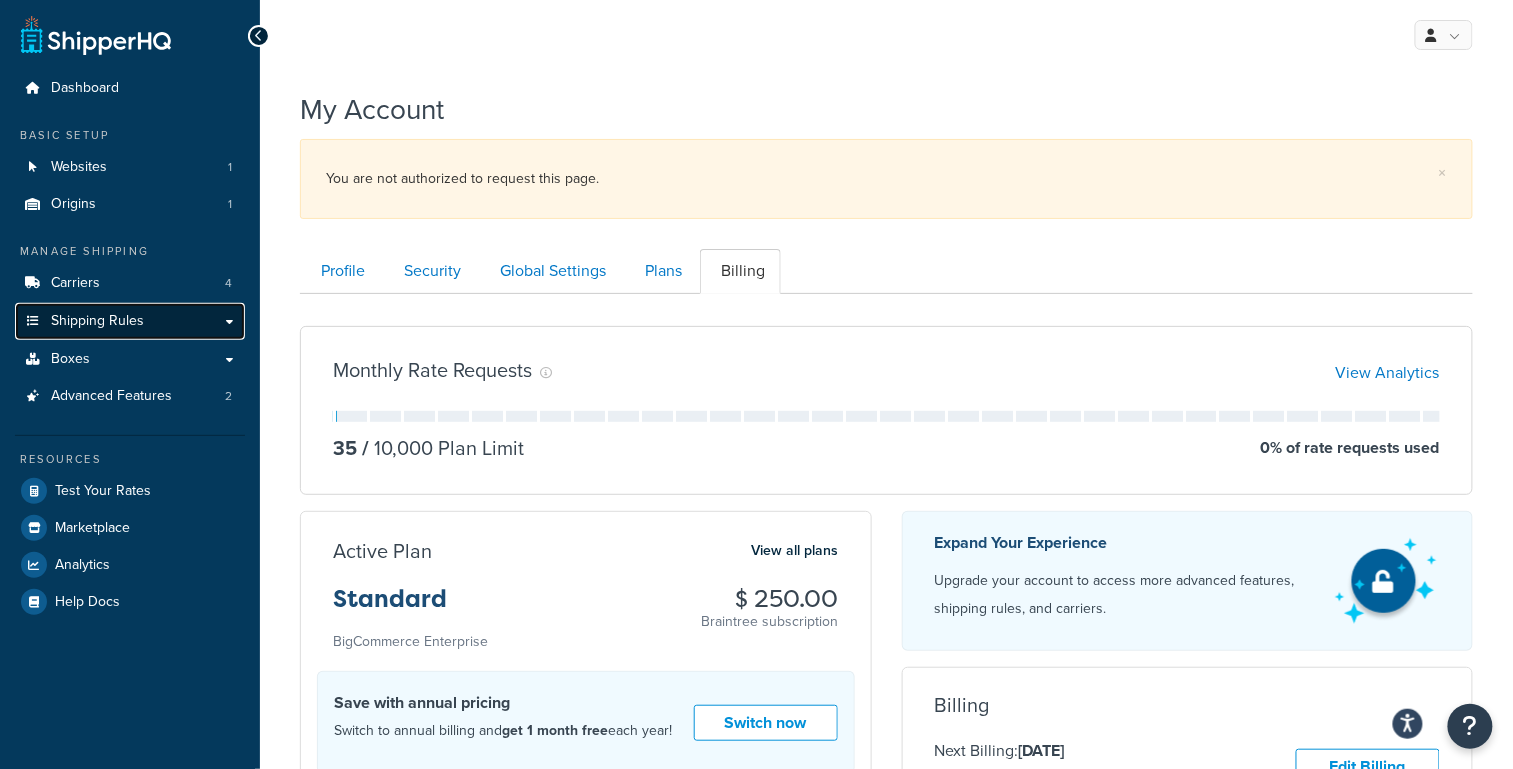 click on "Shipping Rules" at bounding box center [130, 321] 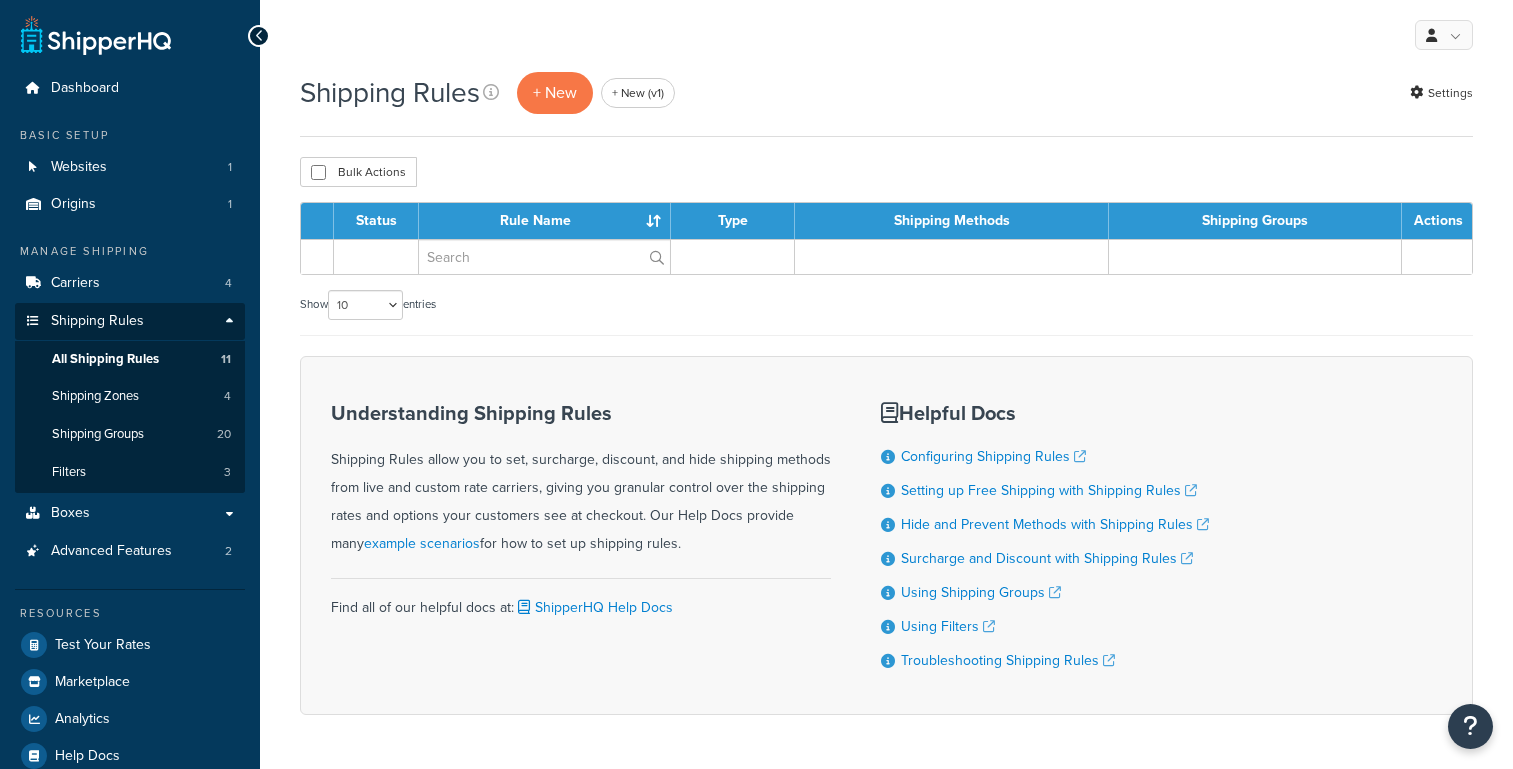 scroll, scrollTop: 0, scrollLeft: 0, axis: both 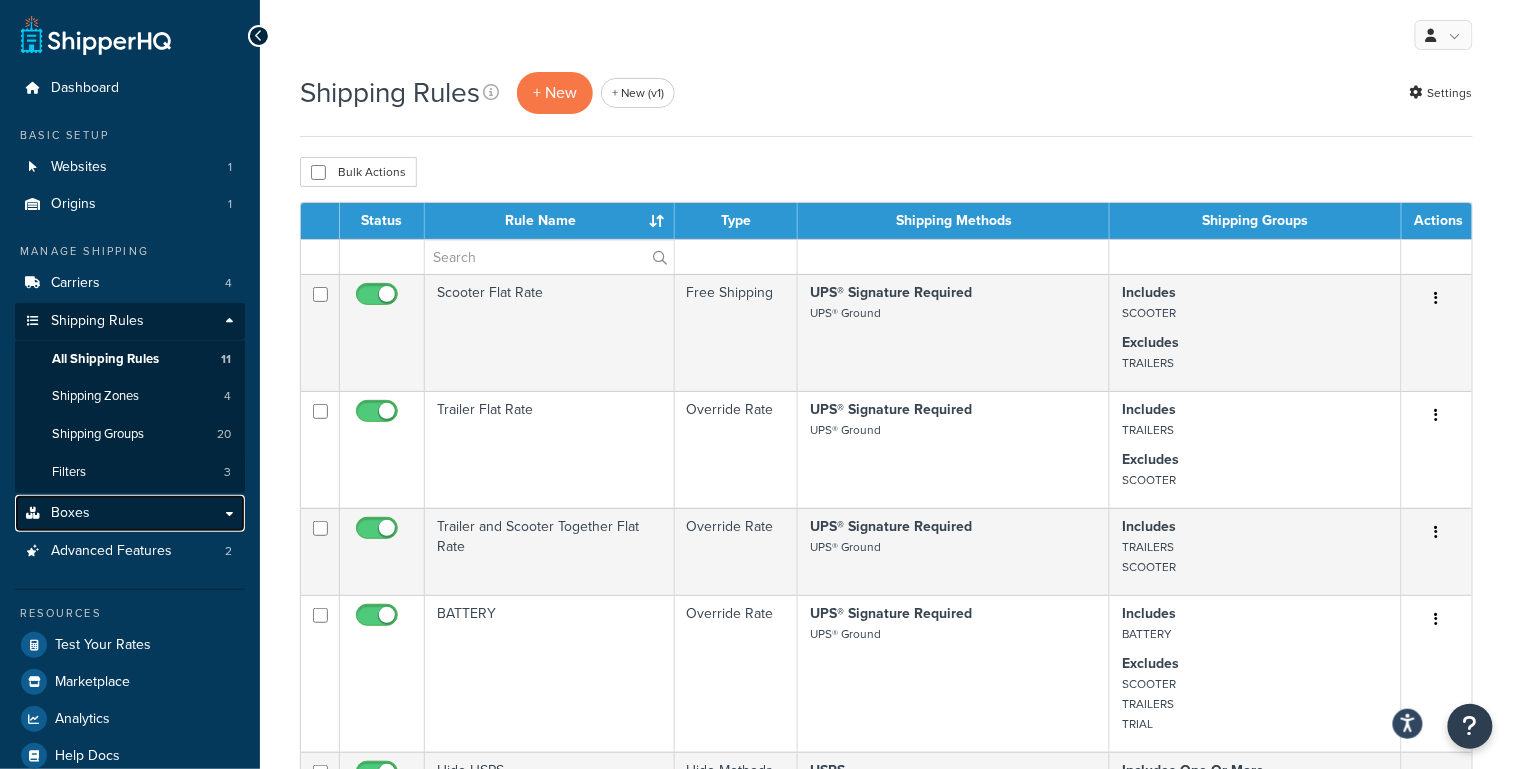 click on "Boxes" at bounding box center [130, 513] 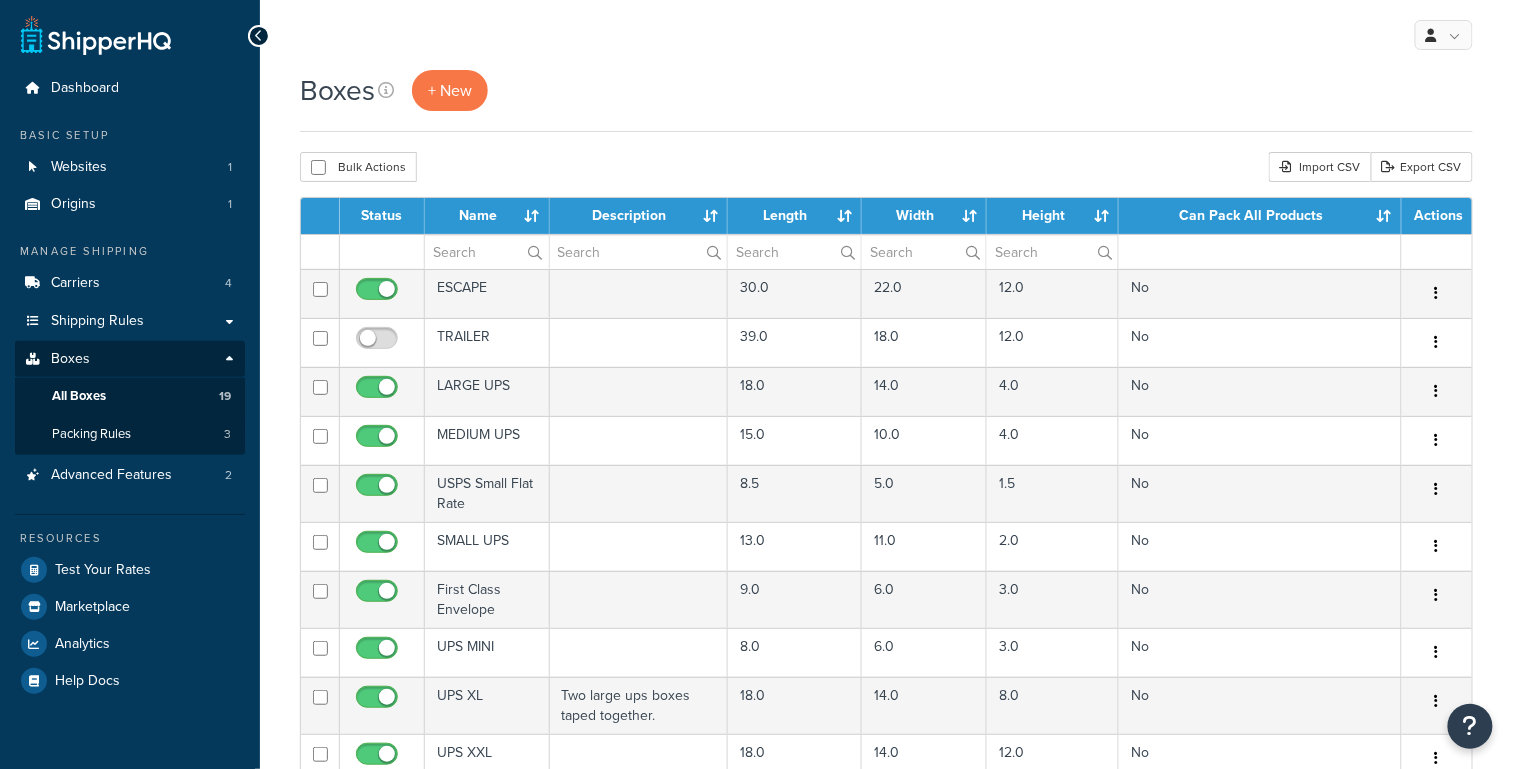 scroll, scrollTop: 0, scrollLeft: 0, axis: both 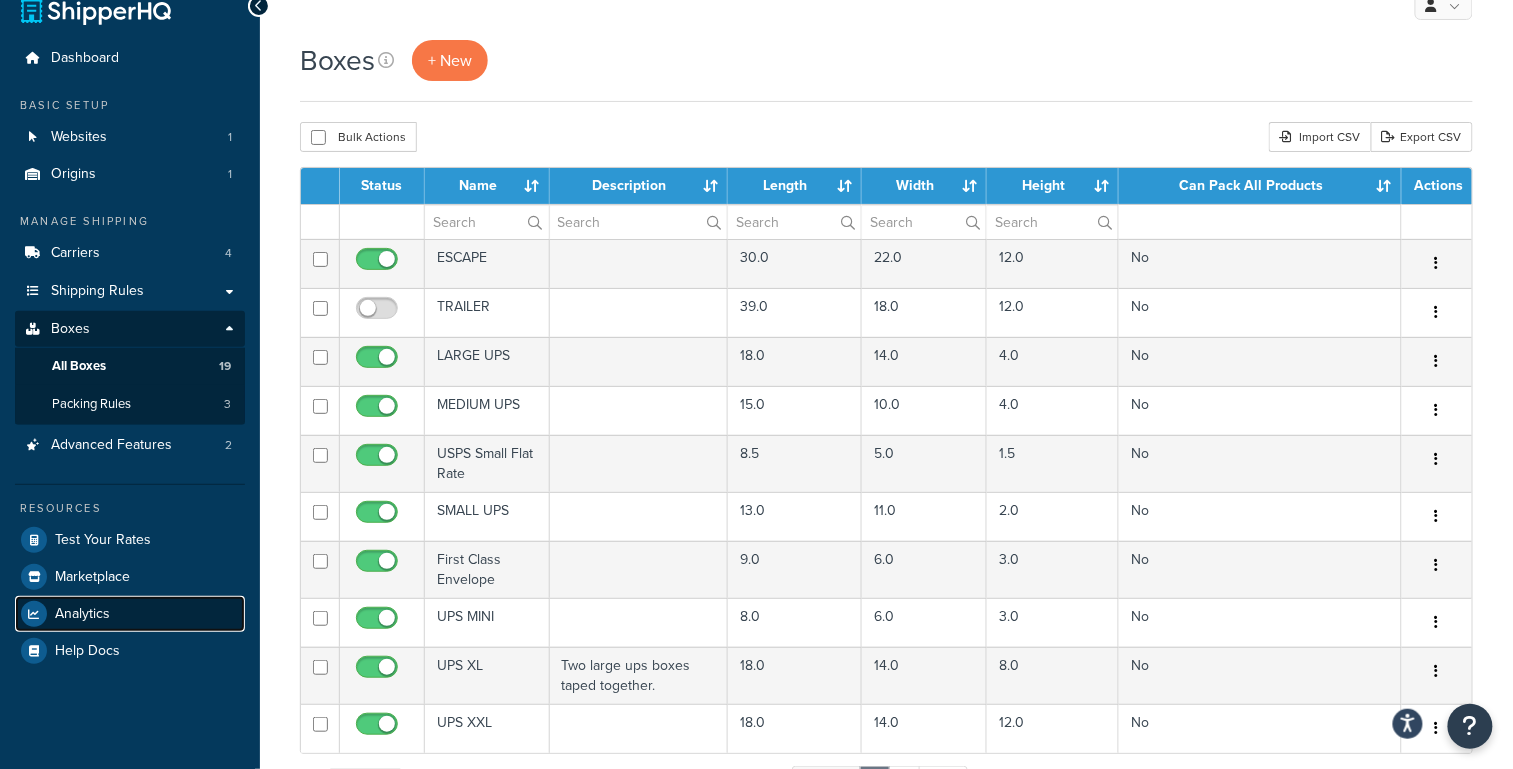 click on "Analytics" at bounding box center [130, 614] 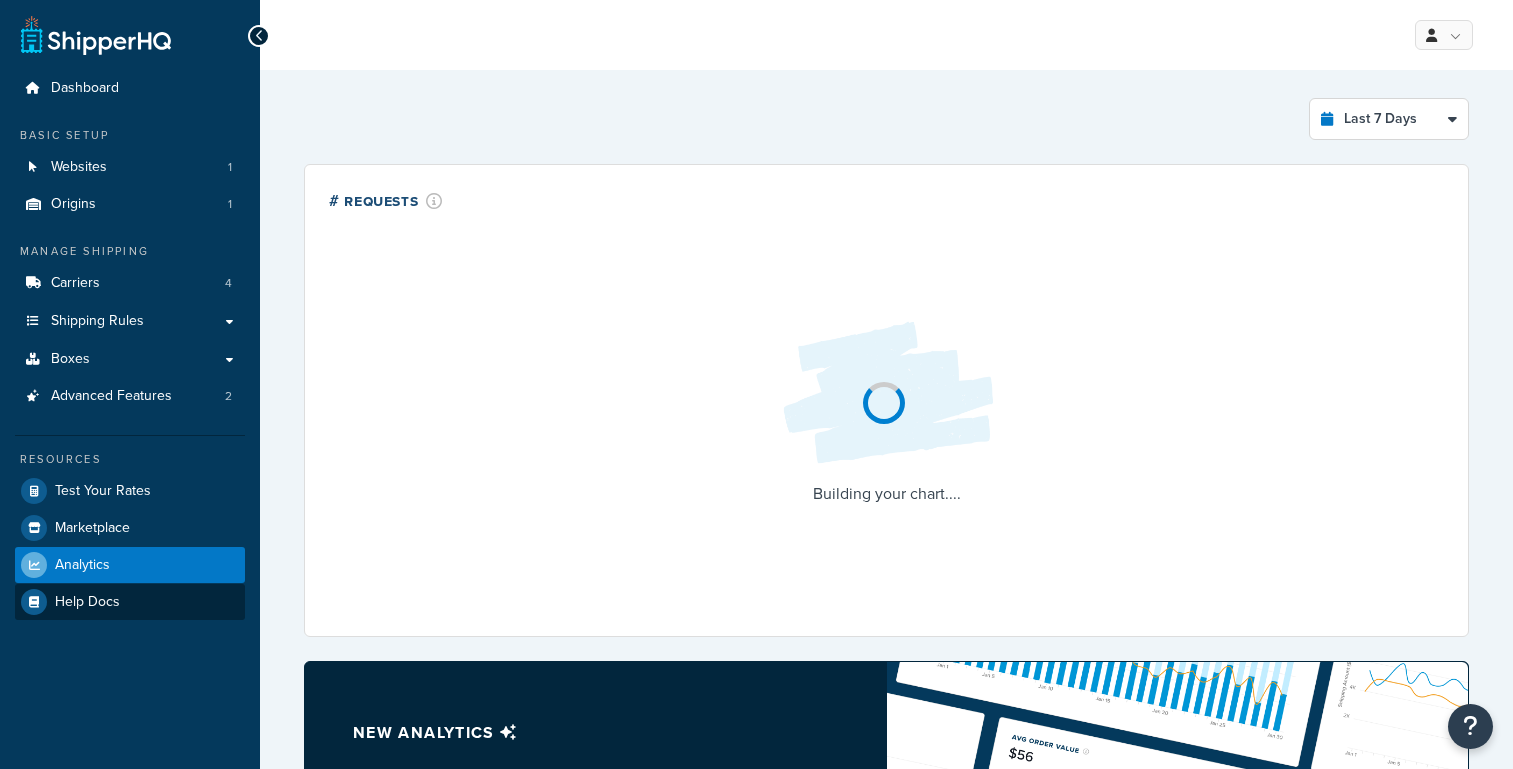 scroll, scrollTop: 0, scrollLeft: 0, axis: both 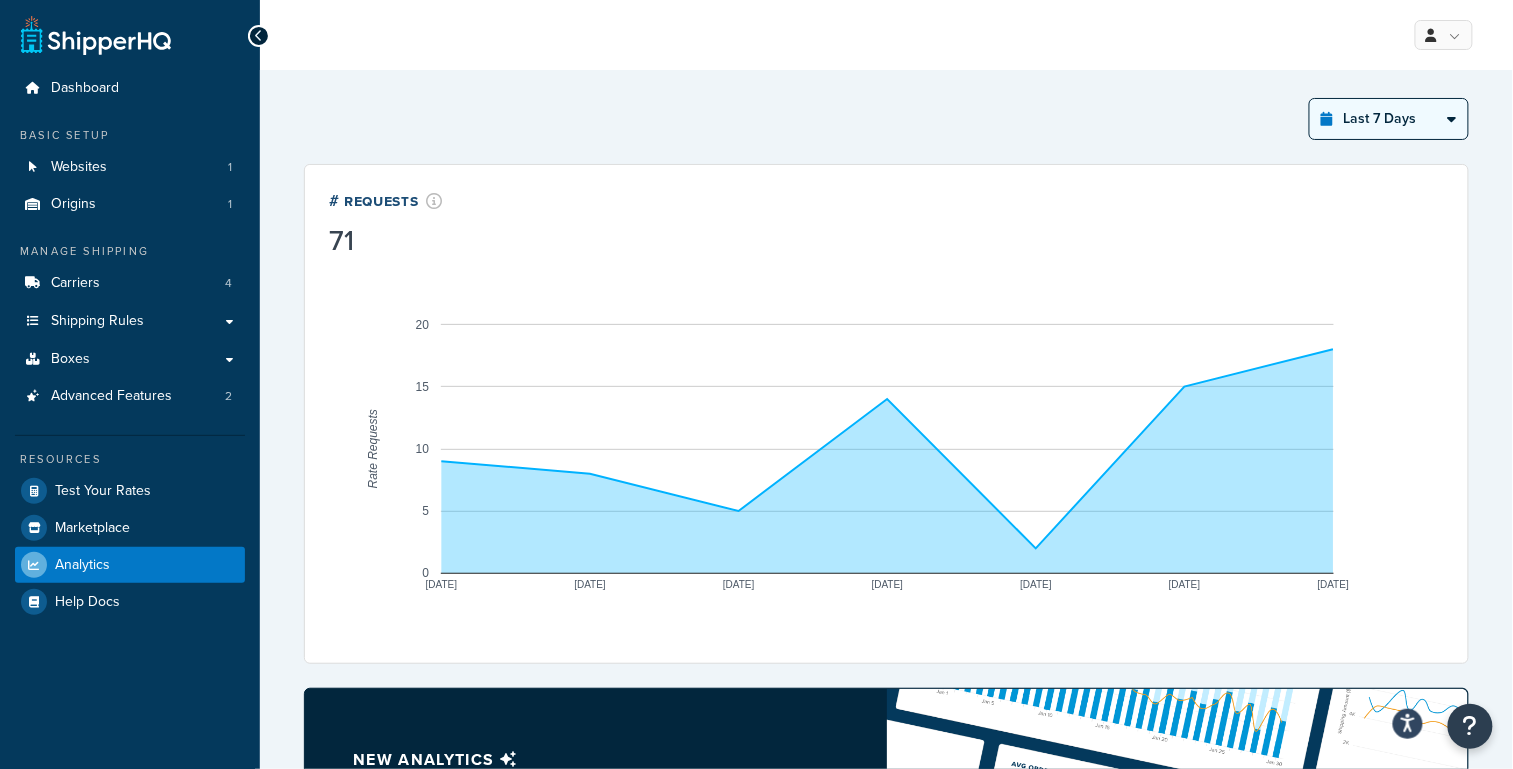 click on "Last 24 Hours Last 7 Days Last 30 Days Last 3 Months Last 6 Months Last 12 Months" at bounding box center (1389, 119) 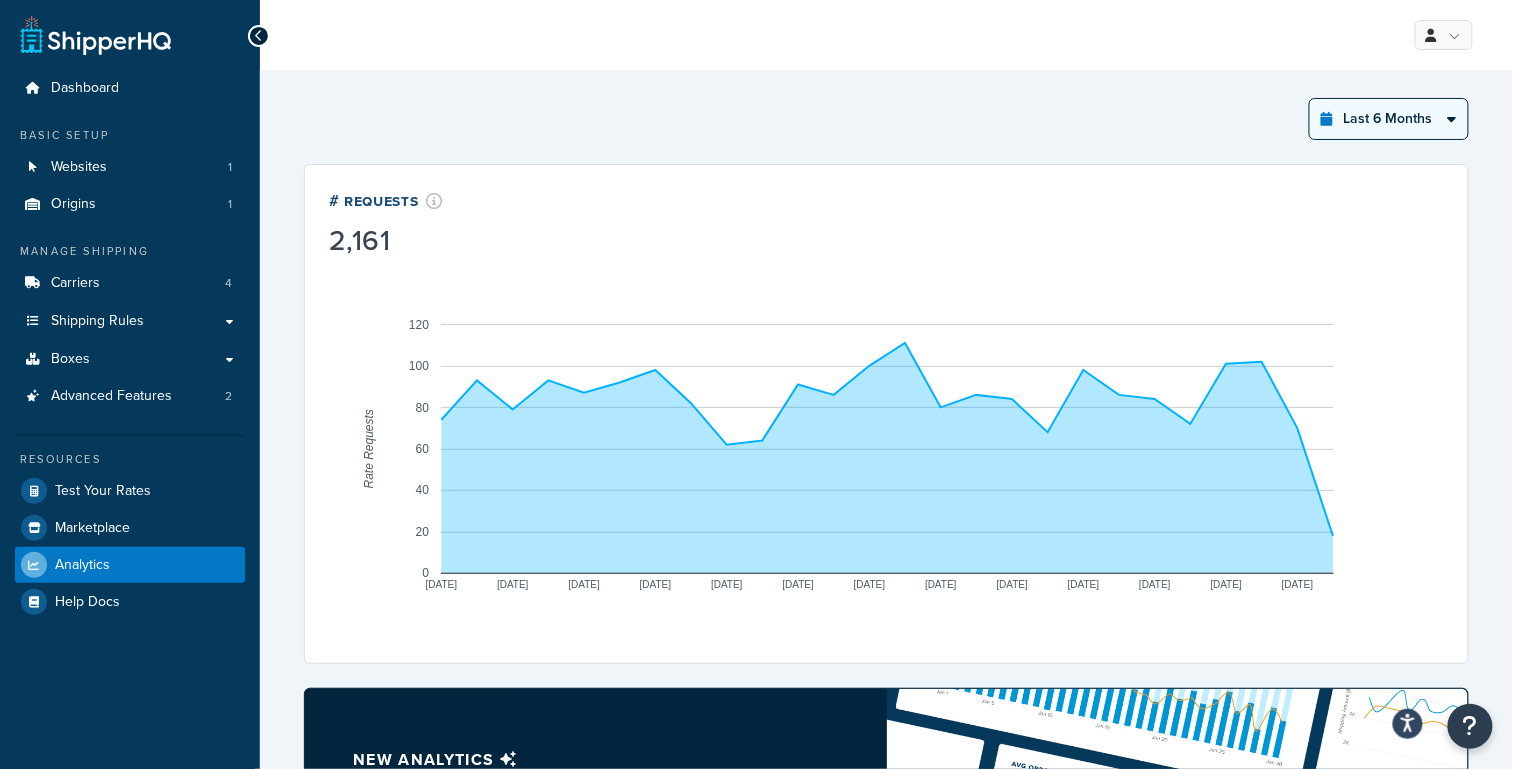 click on "Last 24 Hours Last 7 Days Last 30 Days Last 3 Months Last 6 Months Last 12 Months" at bounding box center [1389, 119] 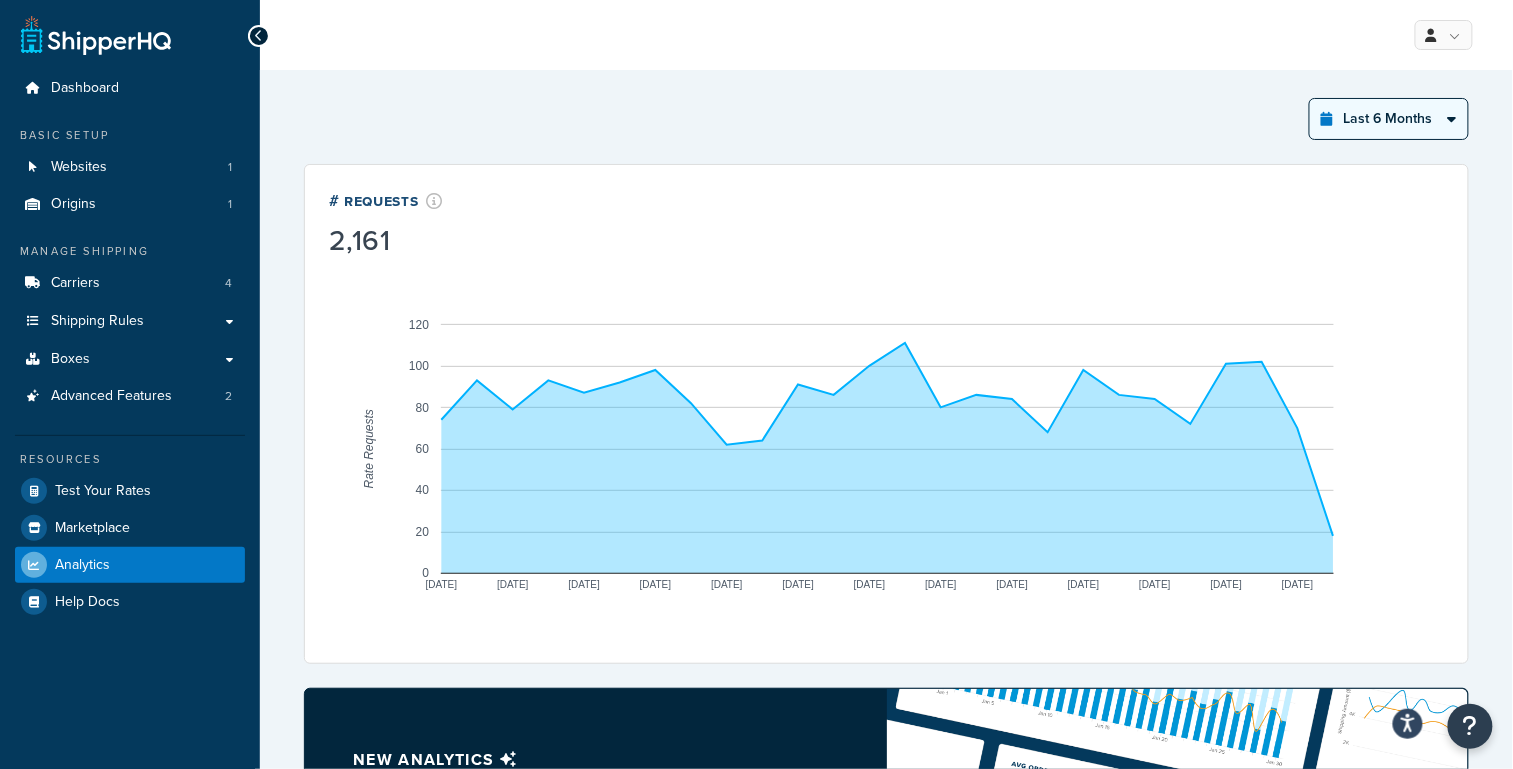select on "last_3_months" 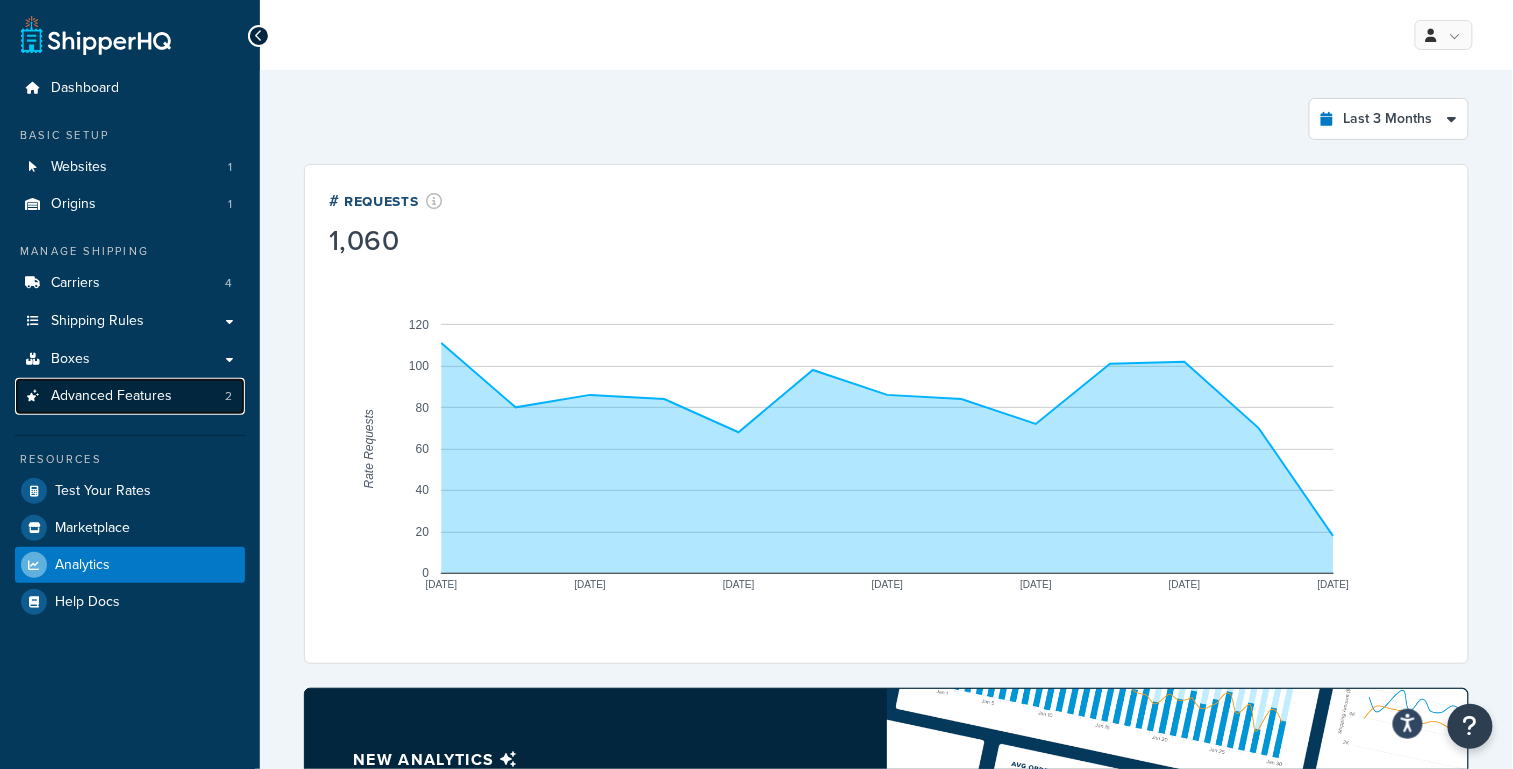 click on "Advanced Features 2" at bounding box center (130, 396) 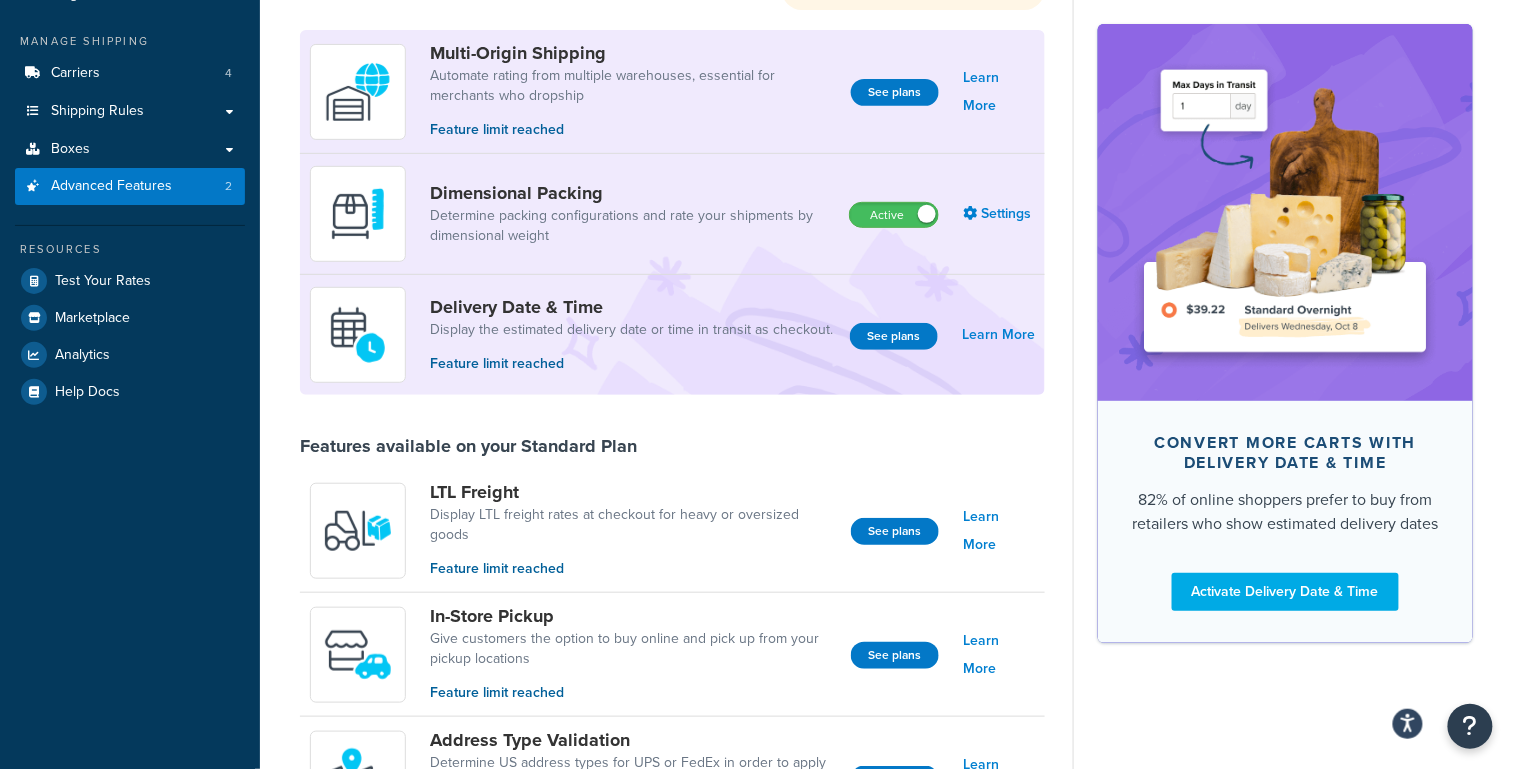 scroll, scrollTop: 181, scrollLeft: 0, axis: vertical 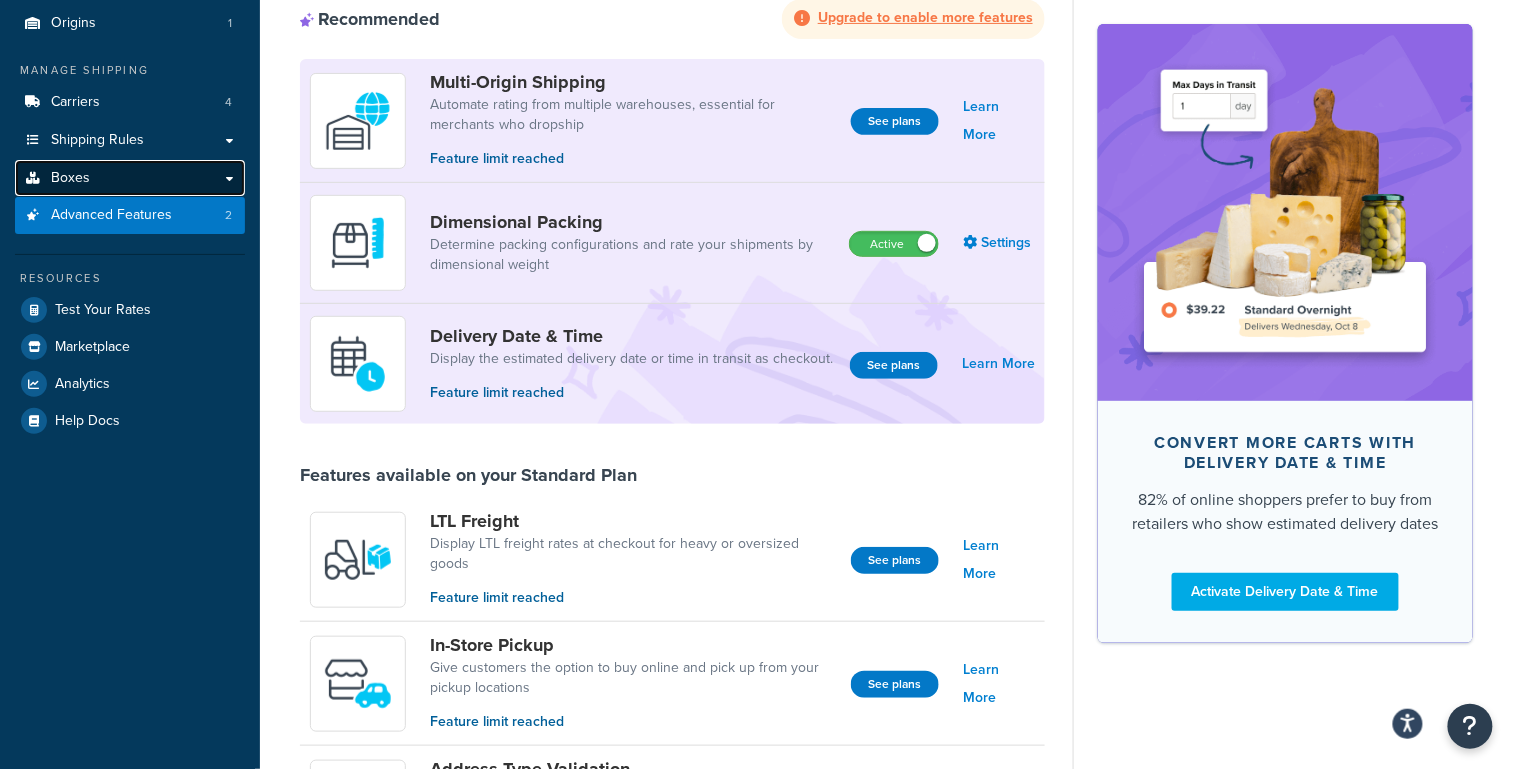 click on "Boxes" at bounding box center (130, 178) 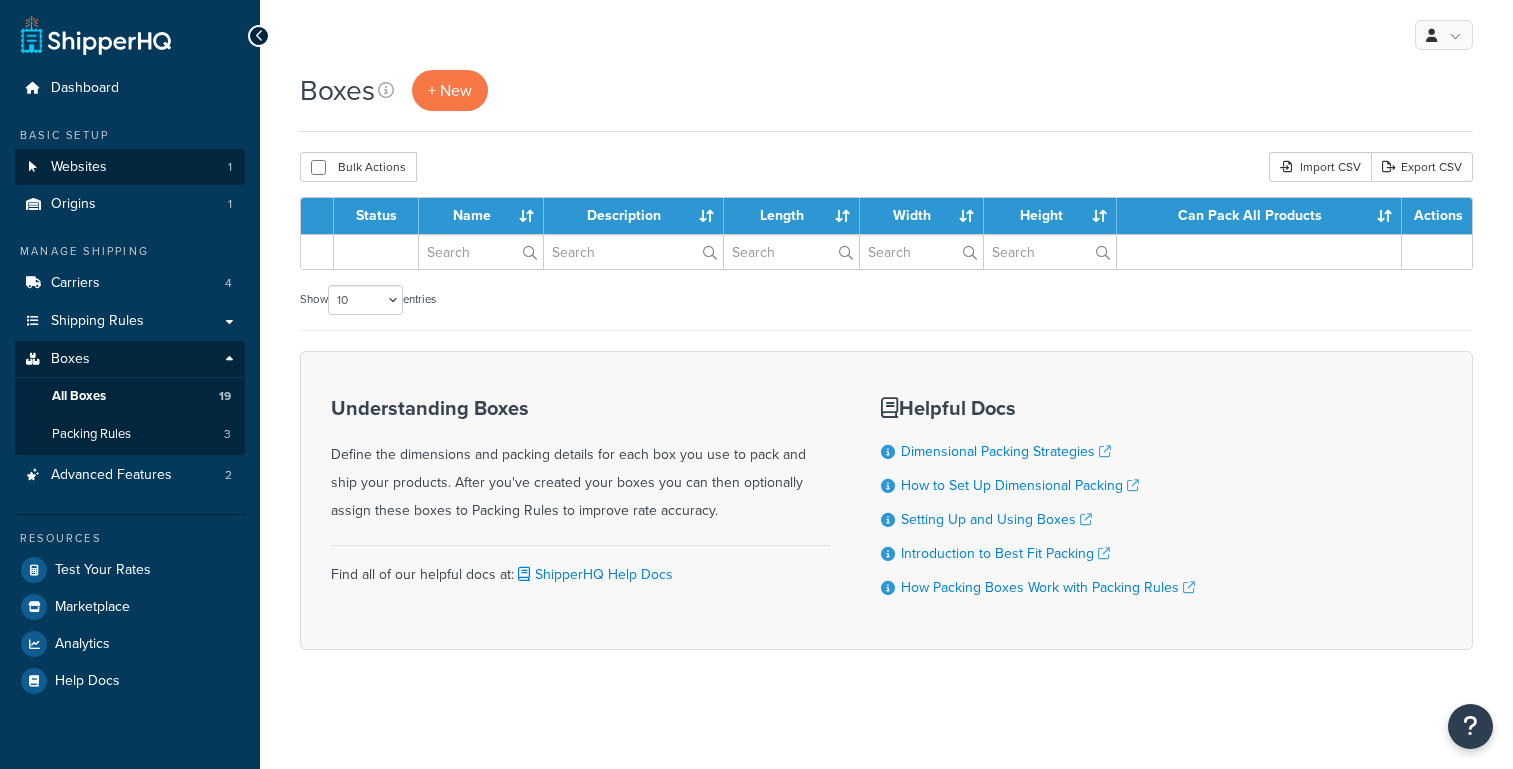 scroll, scrollTop: 0, scrollLeft: 0, axis: both 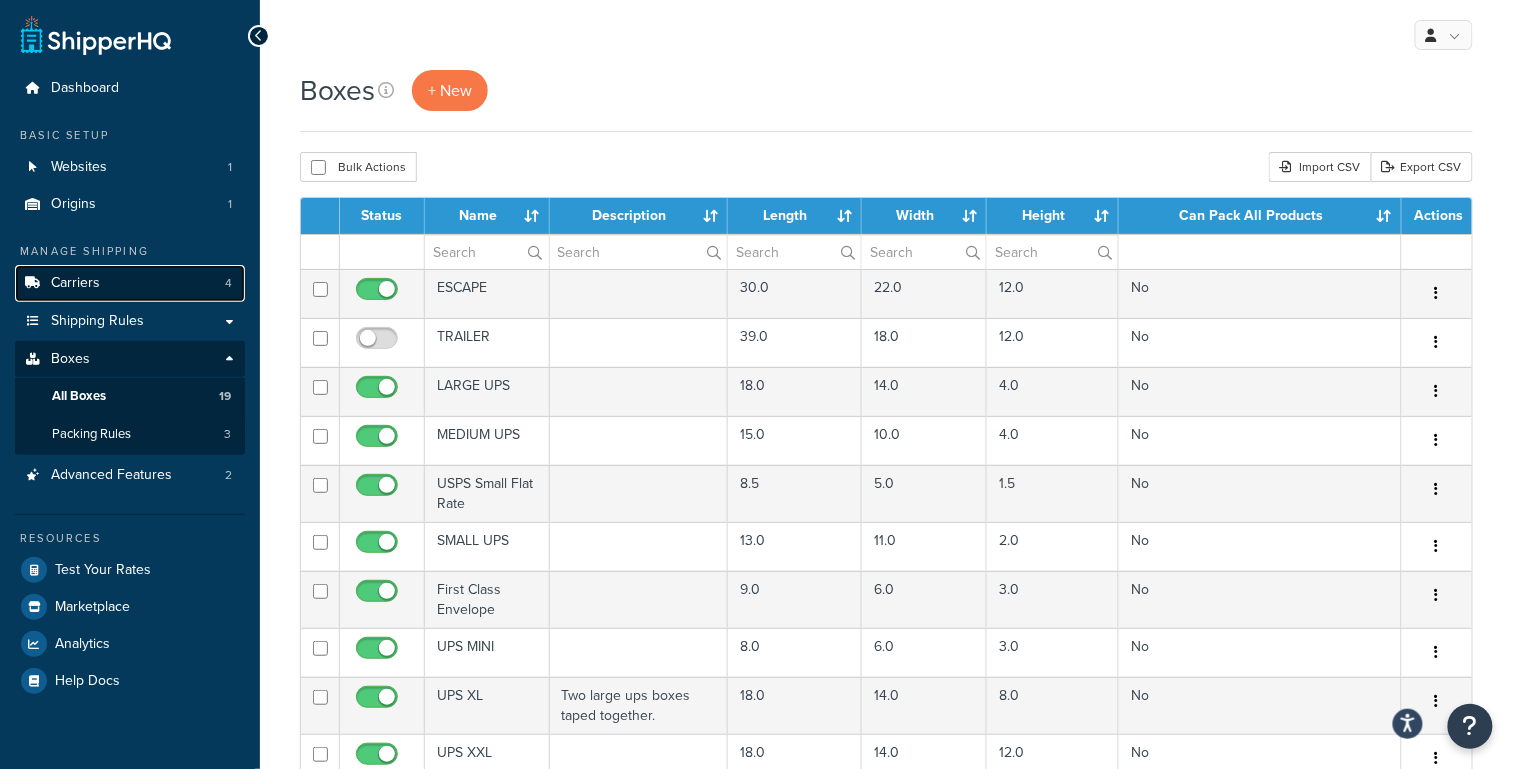click on "Carriers
4" at bounding box center [130, 283] 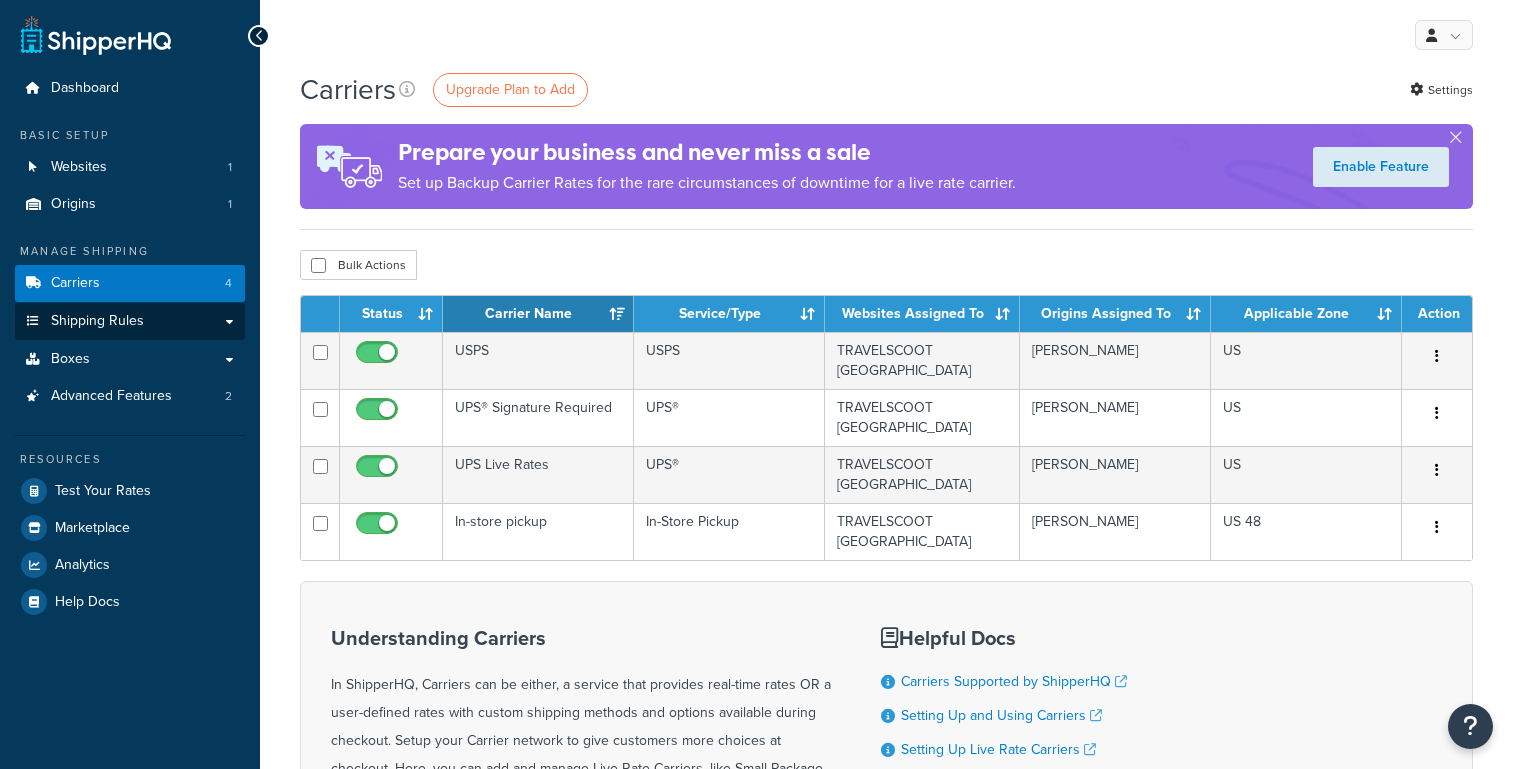 scroll, scrollTop: 0, scrollLeft: 0, axis: both 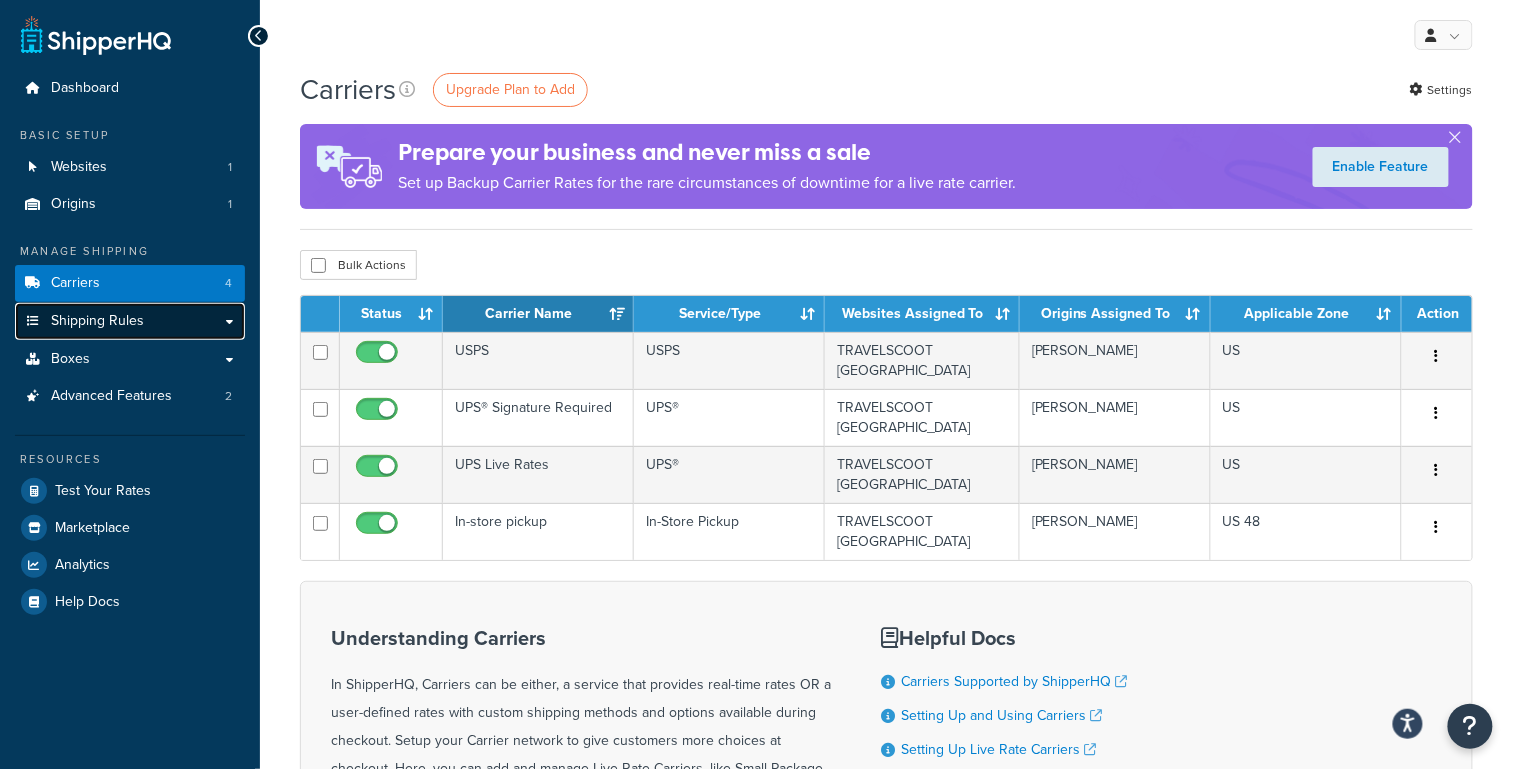 click on "Shipping Rules" at bounding box center [97, 321] 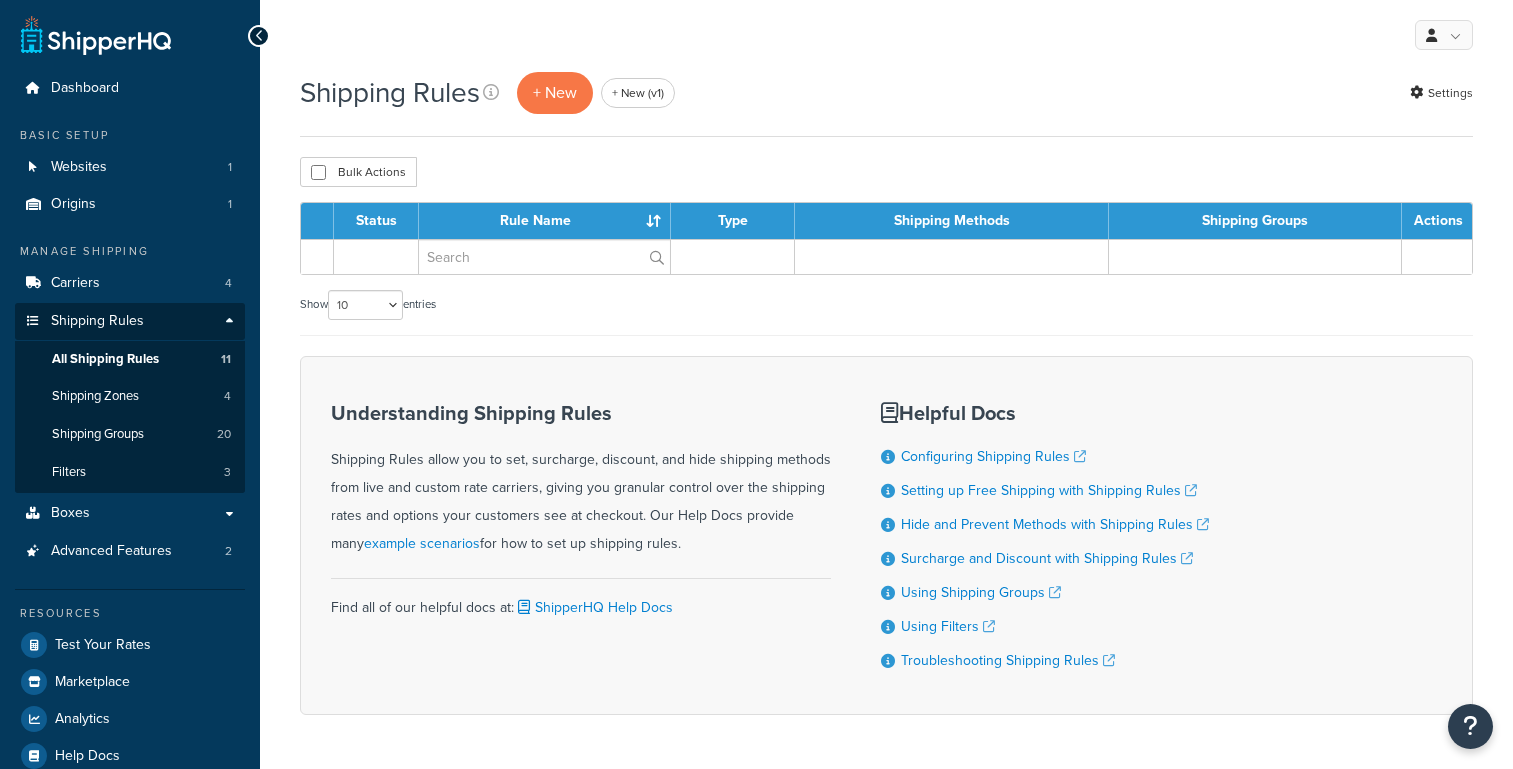 scroll, scrollTop: 0, scrollLeft: 0, axis: both 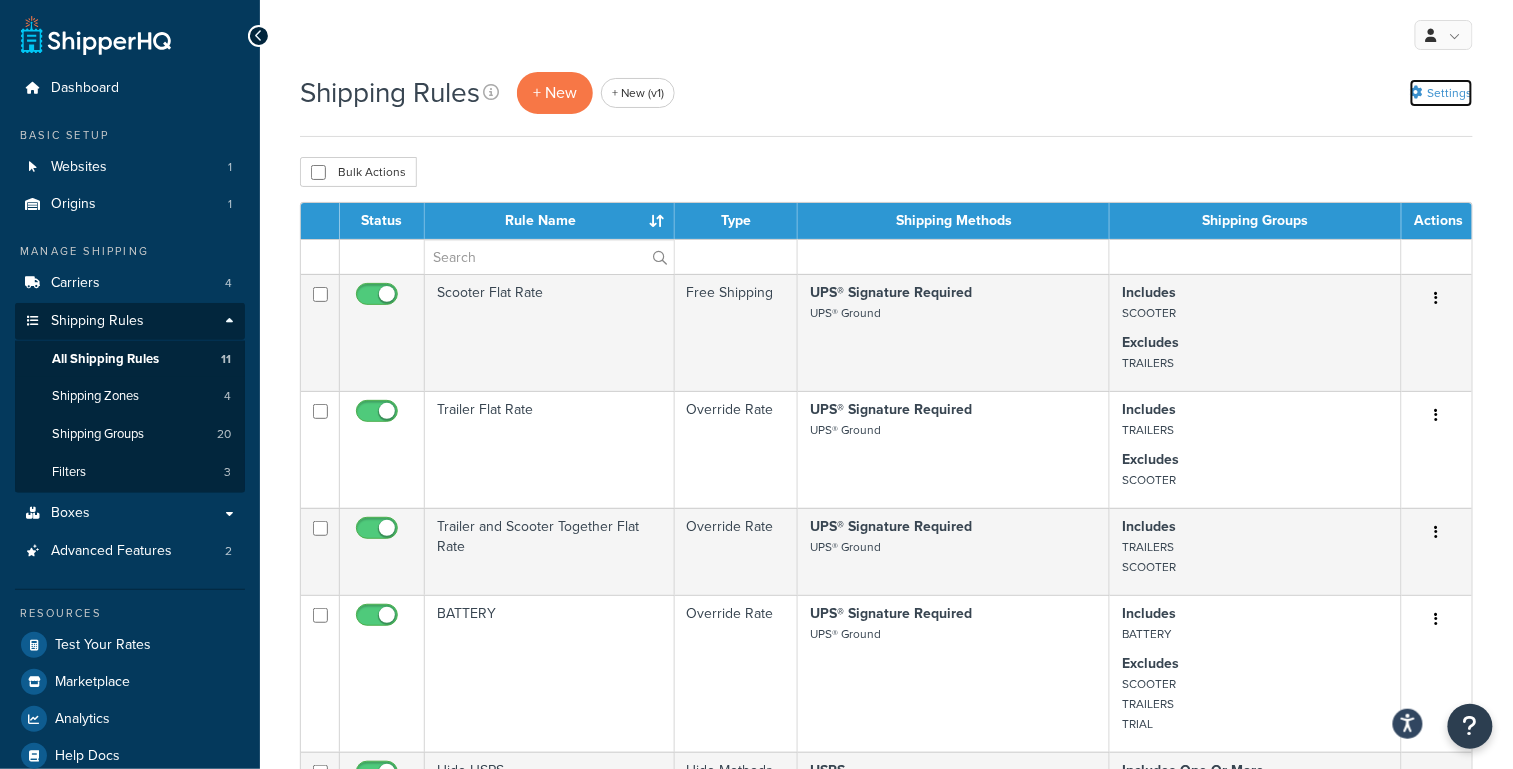 click on "Settings" at bounding box center (1441, 93) 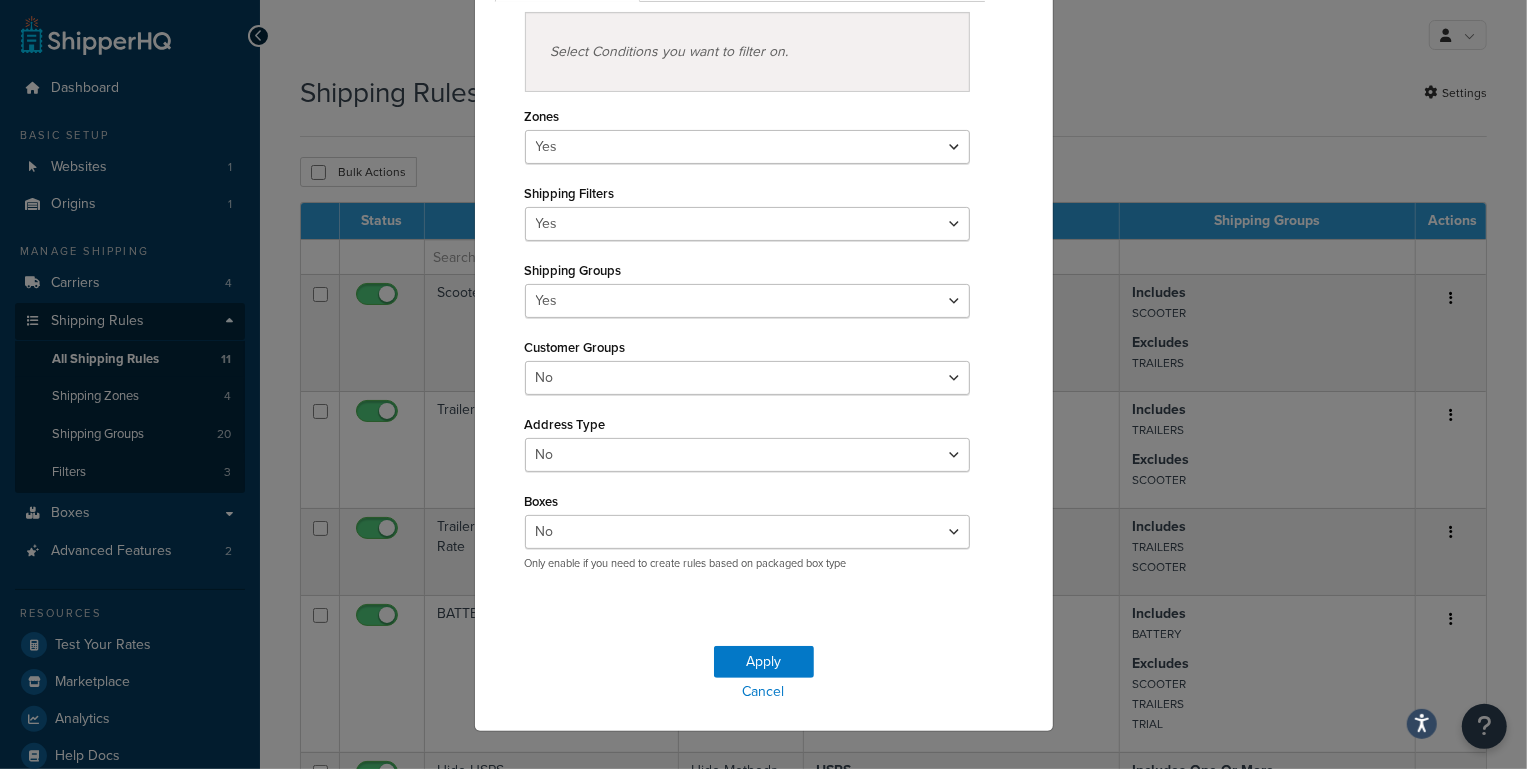 scroll, scrollTop: 0, scrollLeft: 0, axis: both 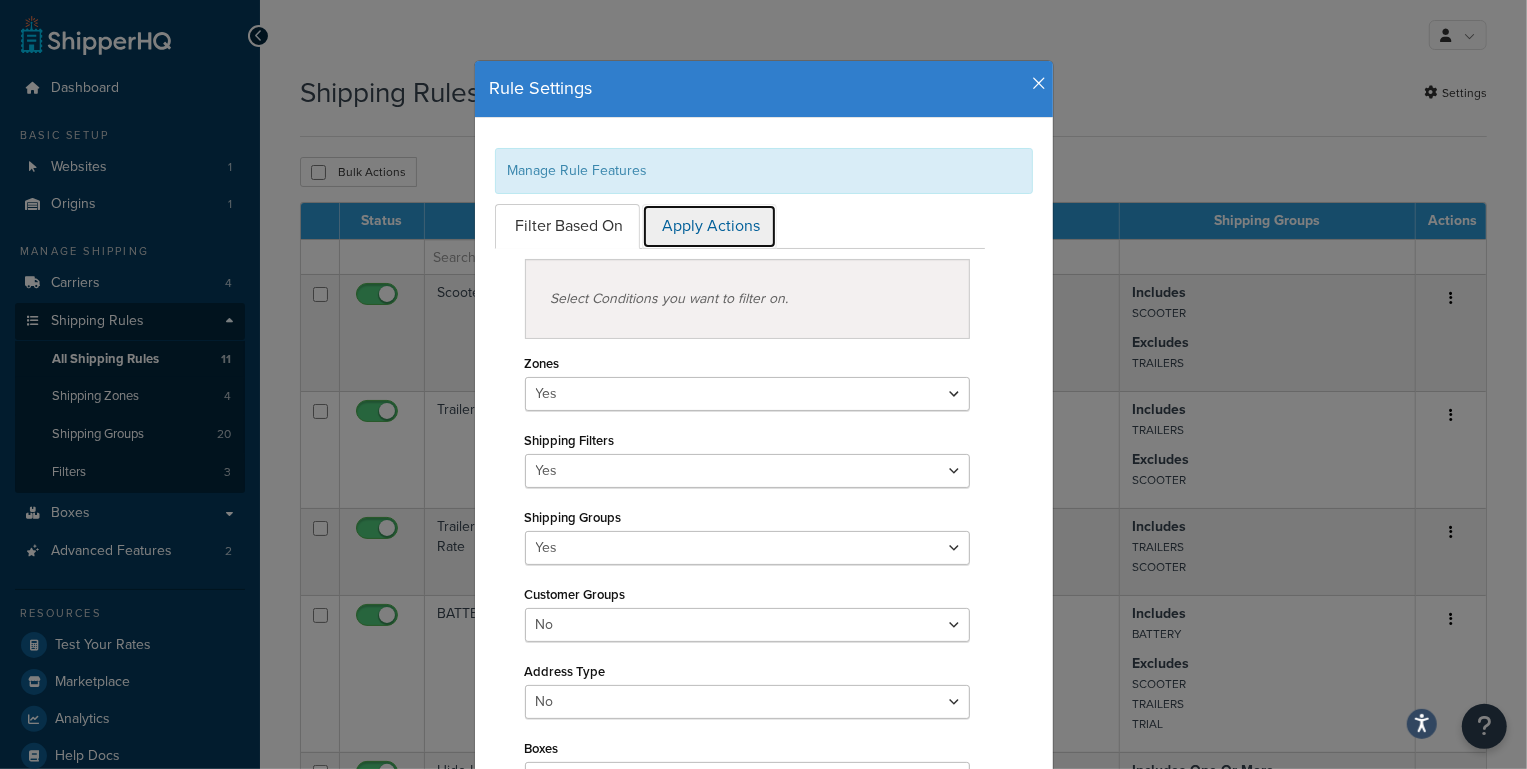 click on "Apply Actions" at bounding box center (709, 226) 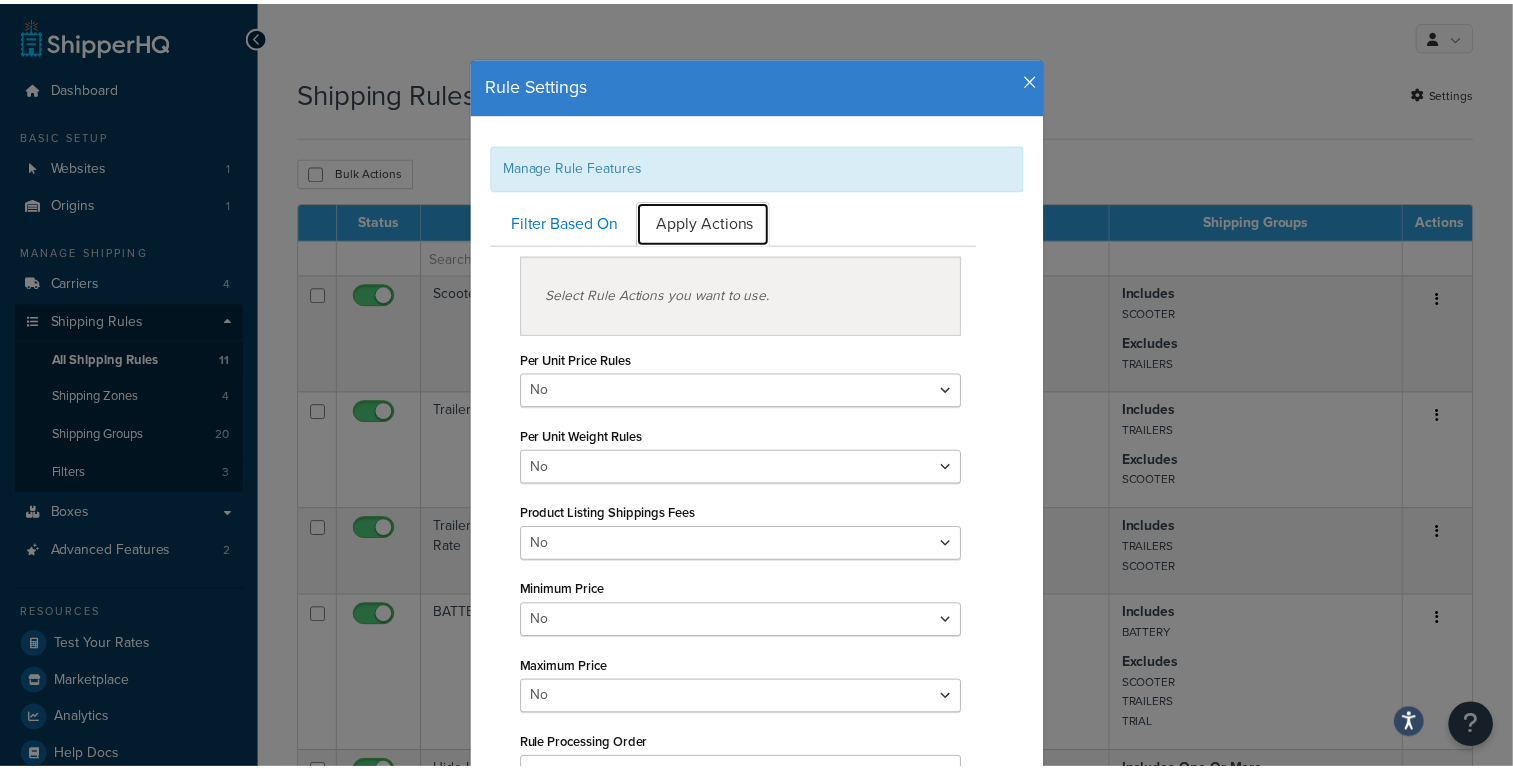 scroll, scrollTop: 0, scrollLeft: 0, axis: both 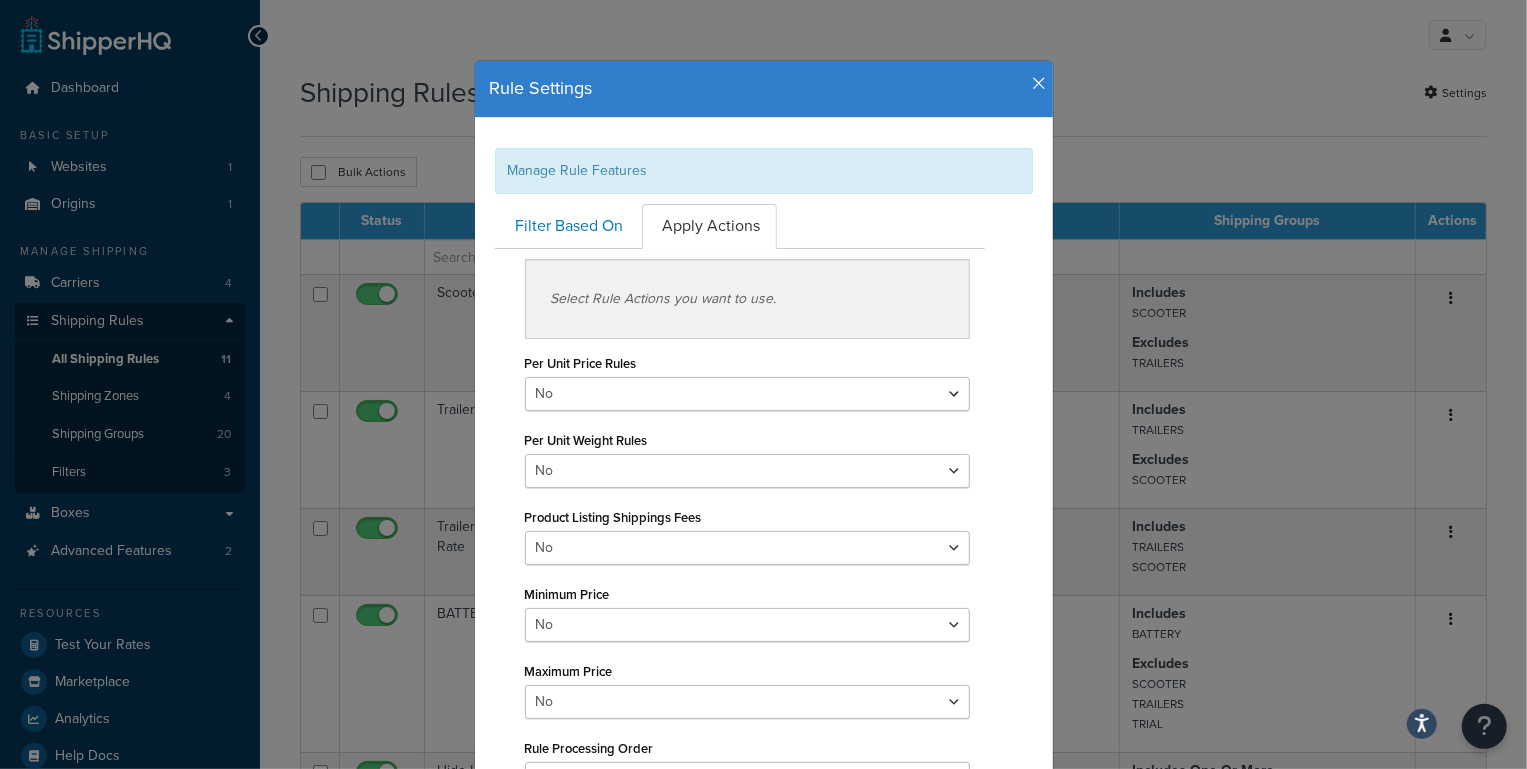 click at bounding box center [1040, 84] 